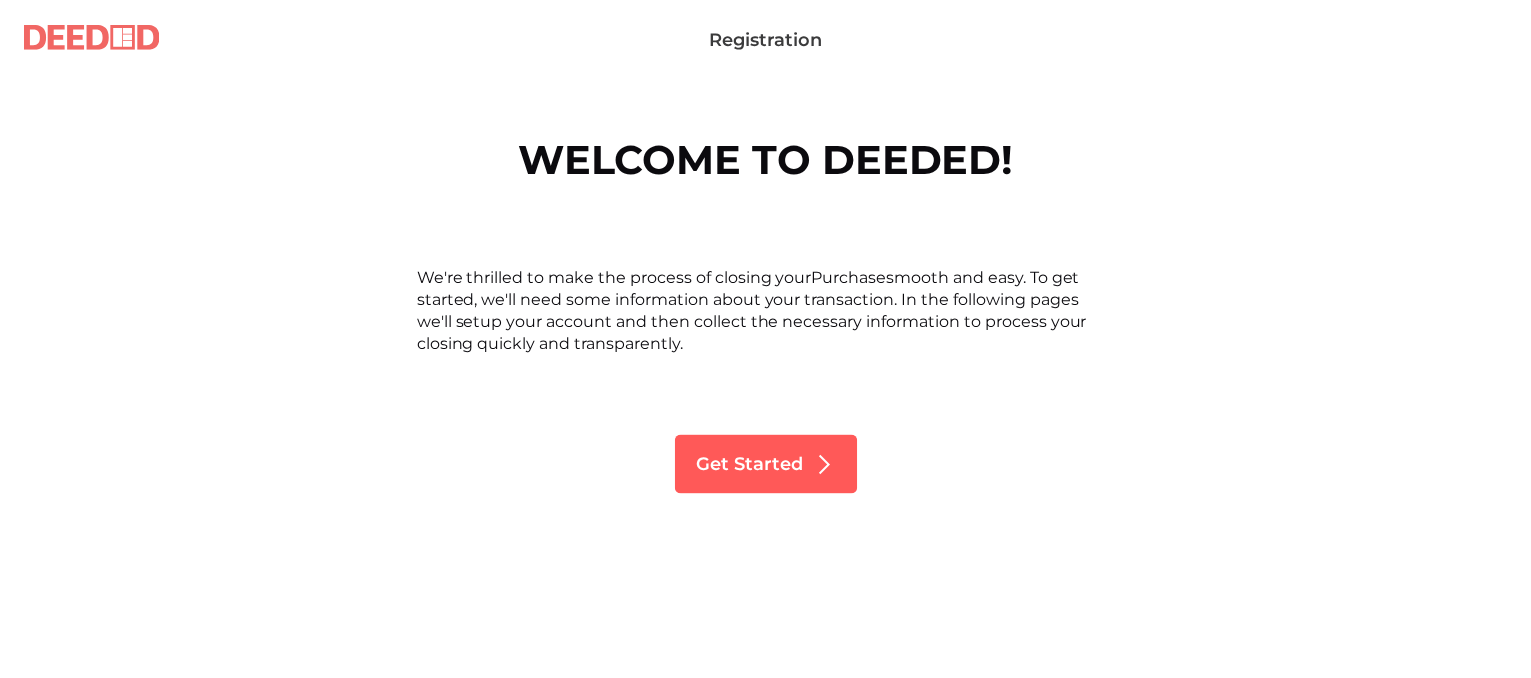 scroll, scrollTop: 0, scrollLeft: 0, axis: both 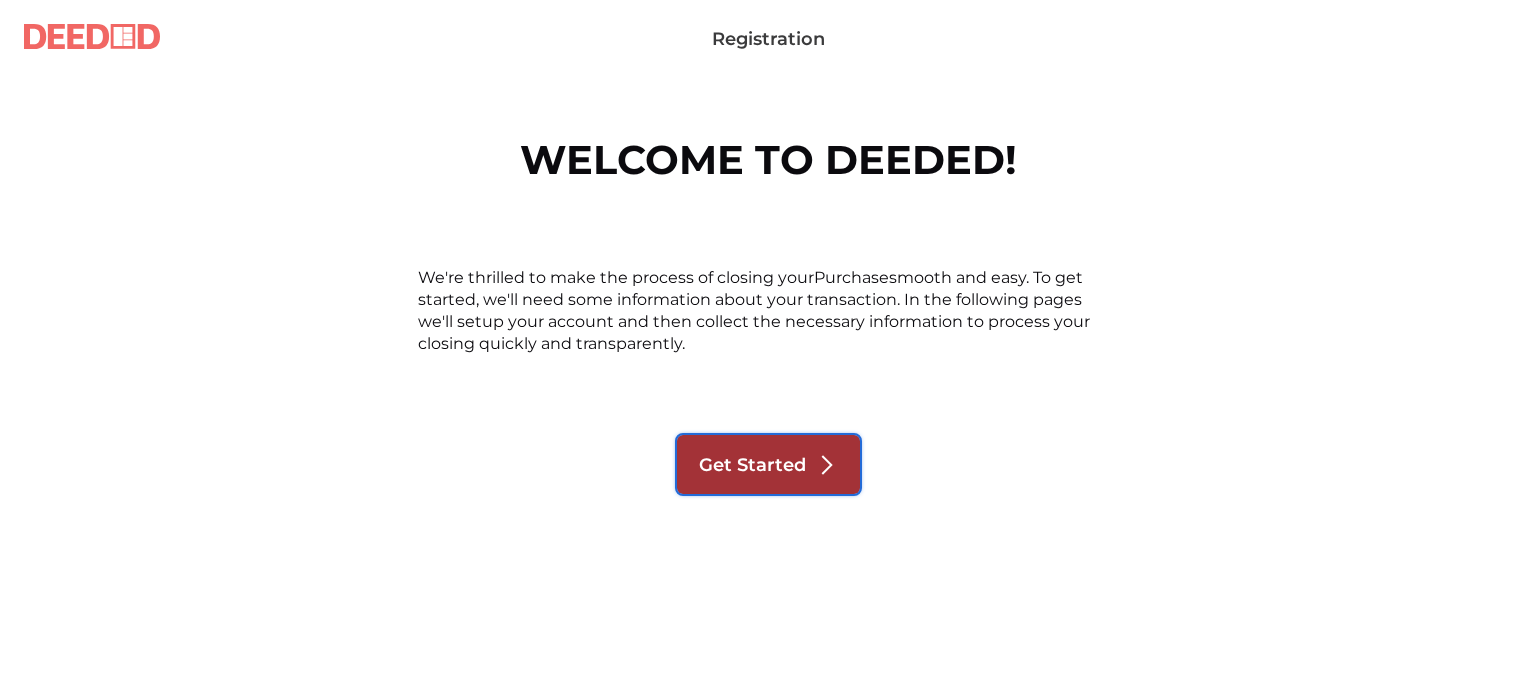 click on "Get Started" at bounding box center (752, 465) 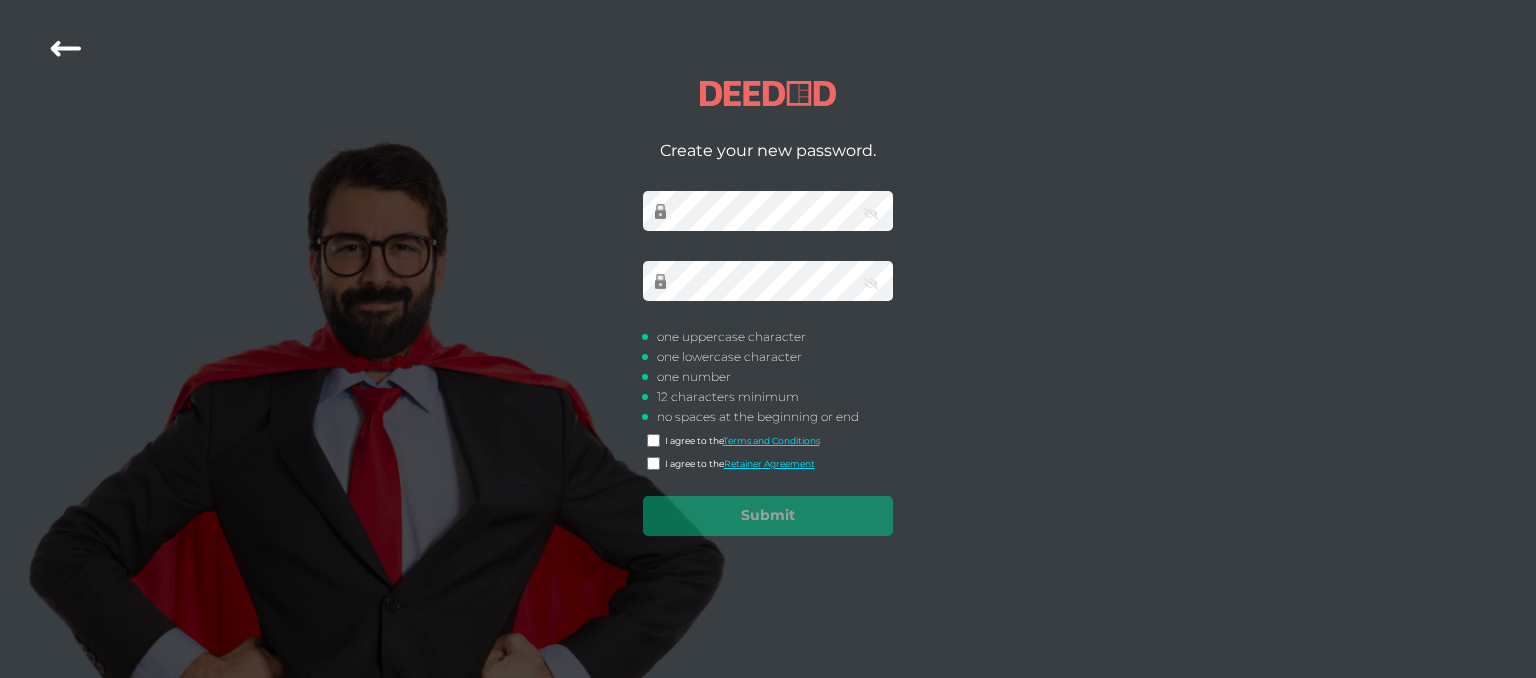 click on "Create your new password. invalid password passwords not match one uppercase character one lowercase character one number 12 characters minimum no spaces at the beginning or end I agree to the Terms and Conditions I agree to the Retainer Agreement Submit Loading..." at bounding box center (768, 339) 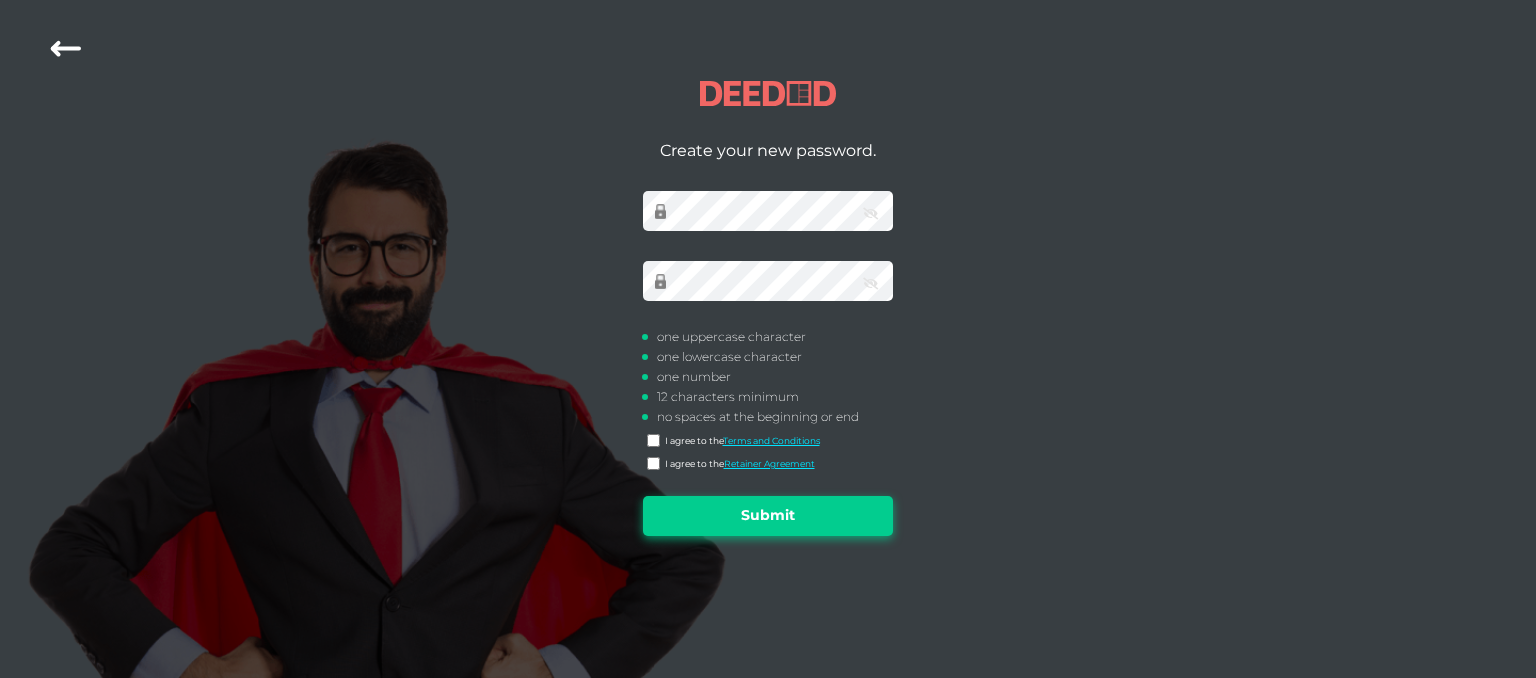 click on "Submit" at bounding box center [768, 516] 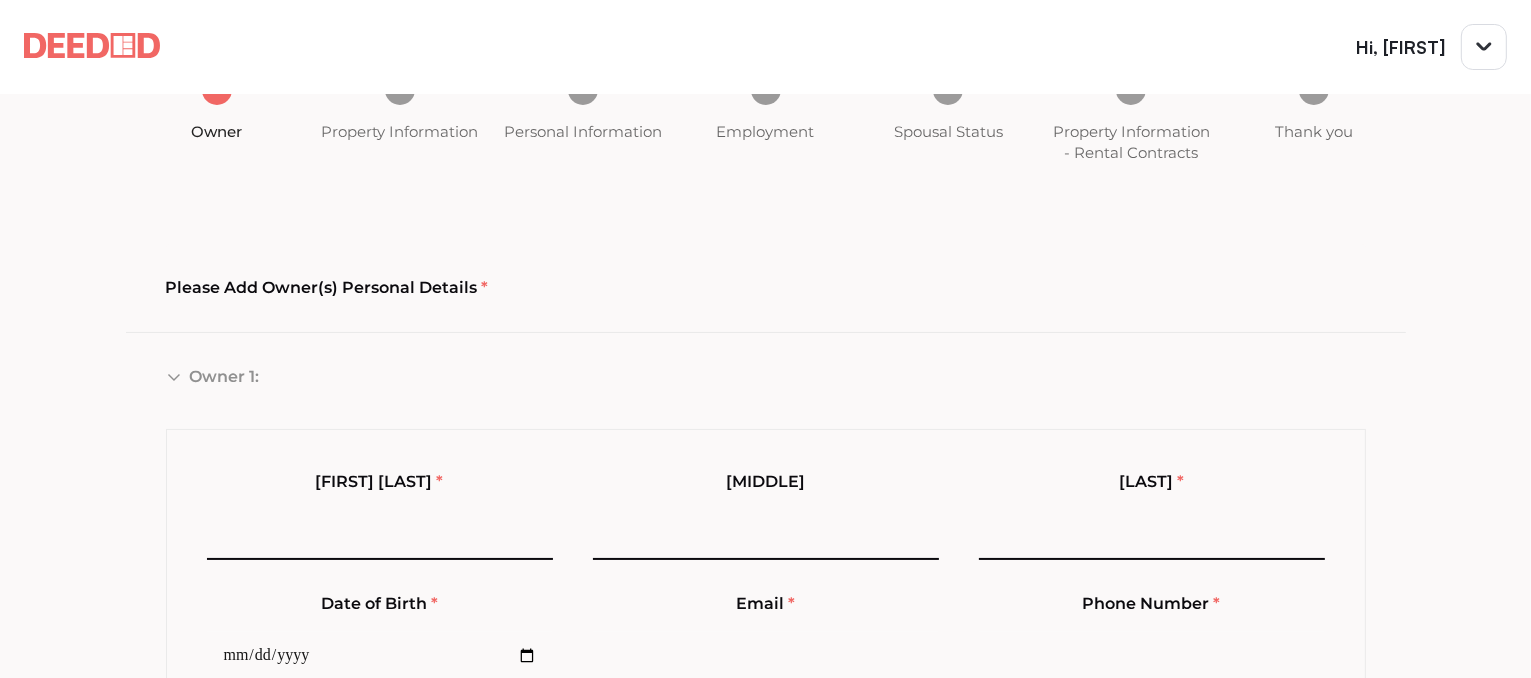 scroll, scrollTop: 100, scrollLeft: 0, axis: vertical 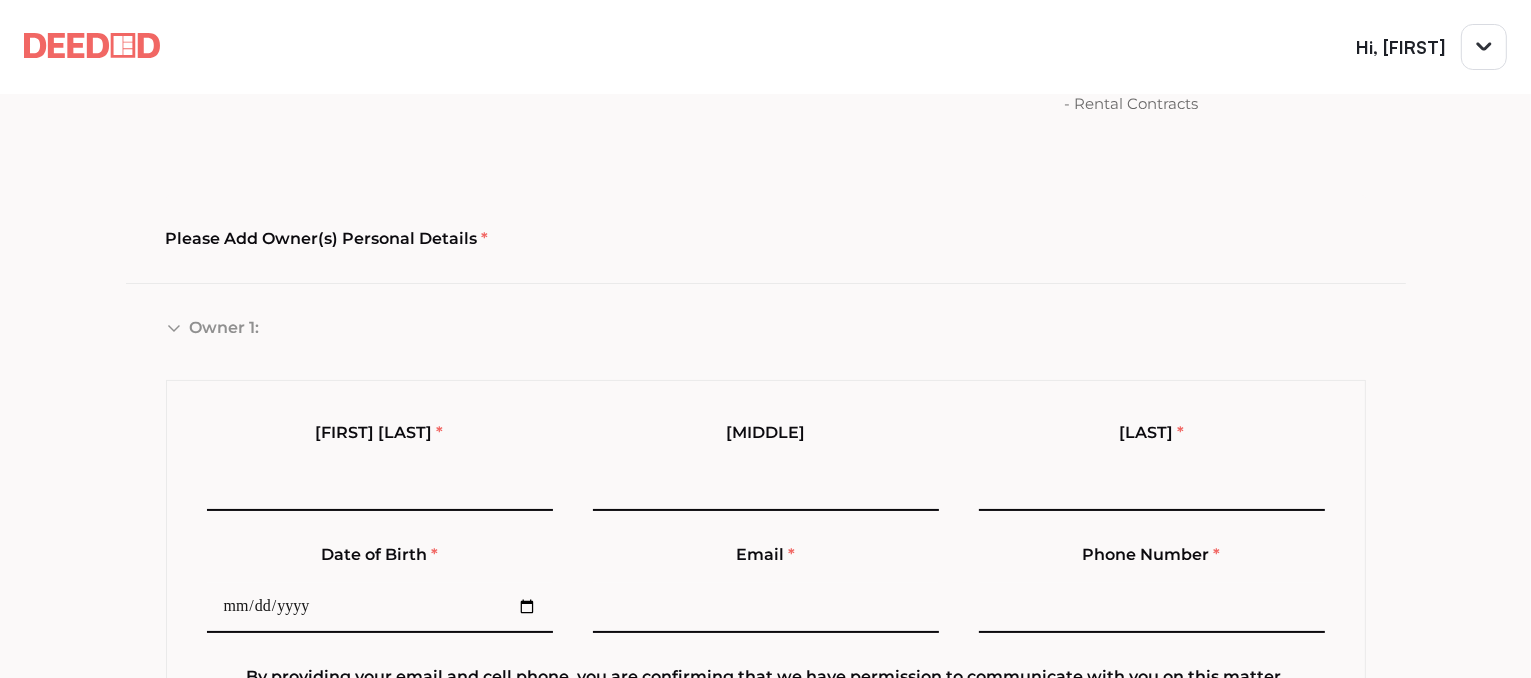 click at bounding box center (380, 486) 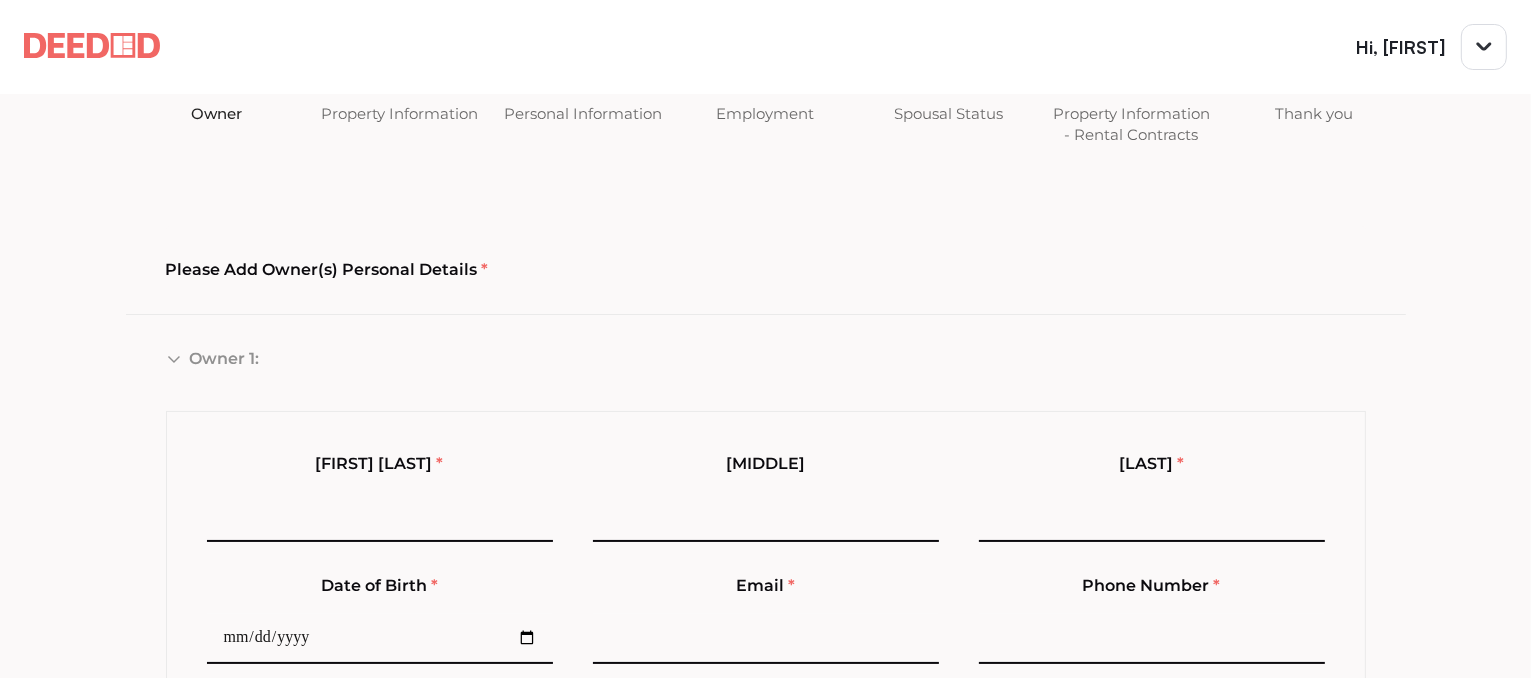scroll, scrollTop: 200, scrollLeft: 0, axis: vertical 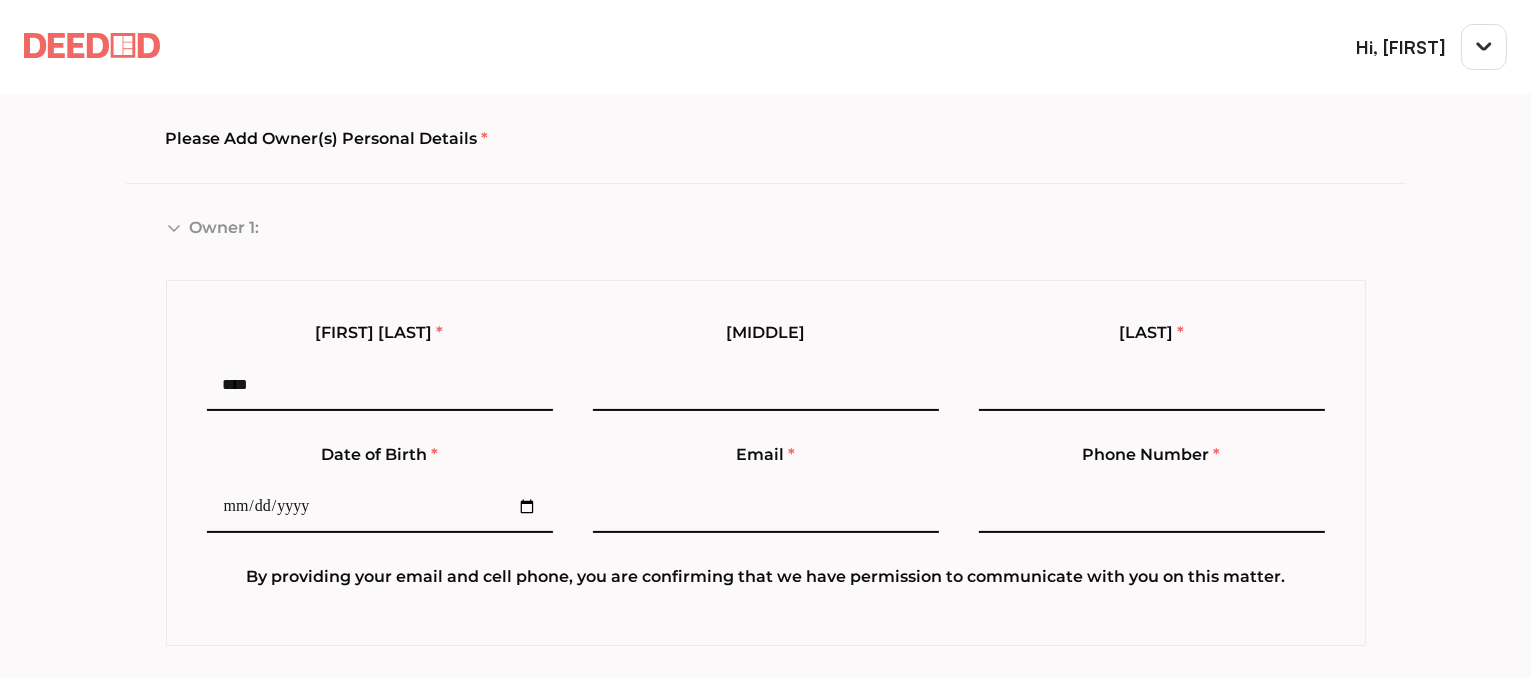 type on "****" 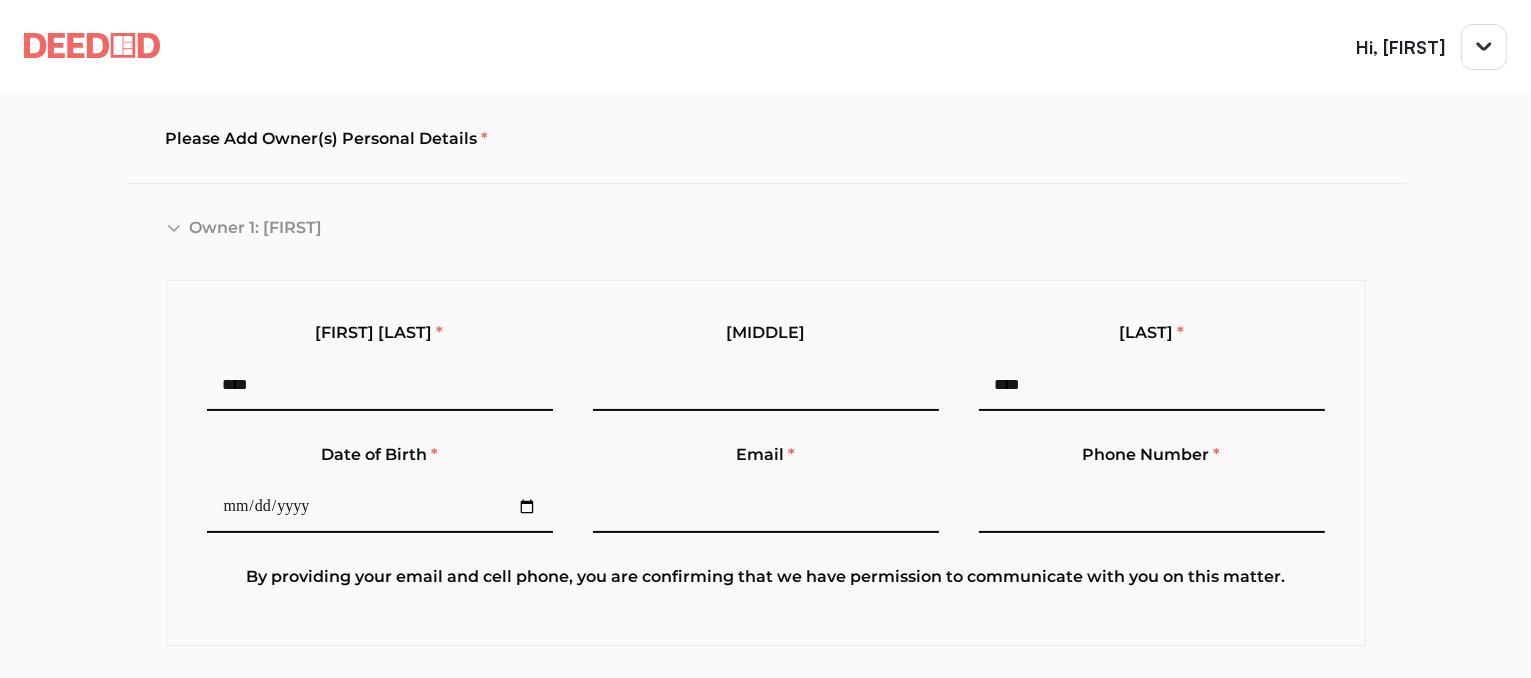 type on "****" 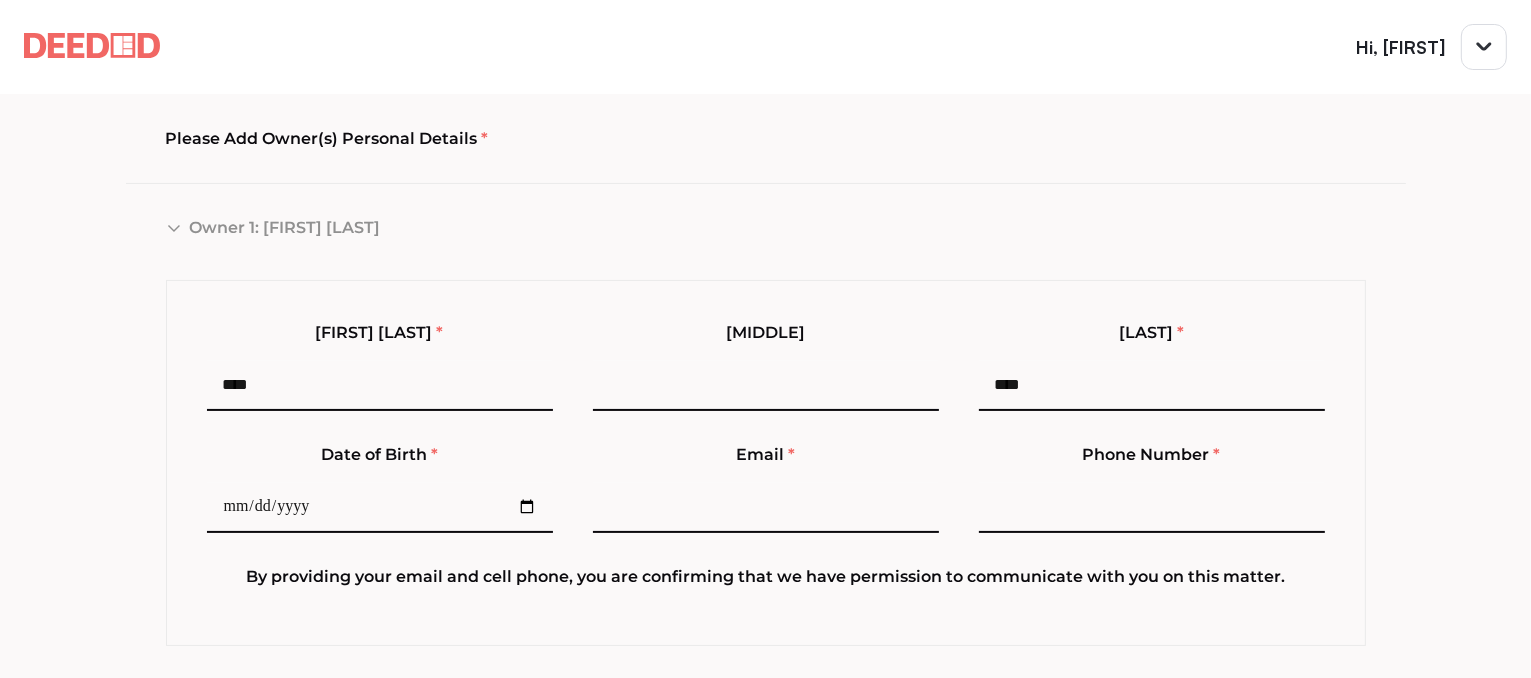 click at bounding box center [380, 508] 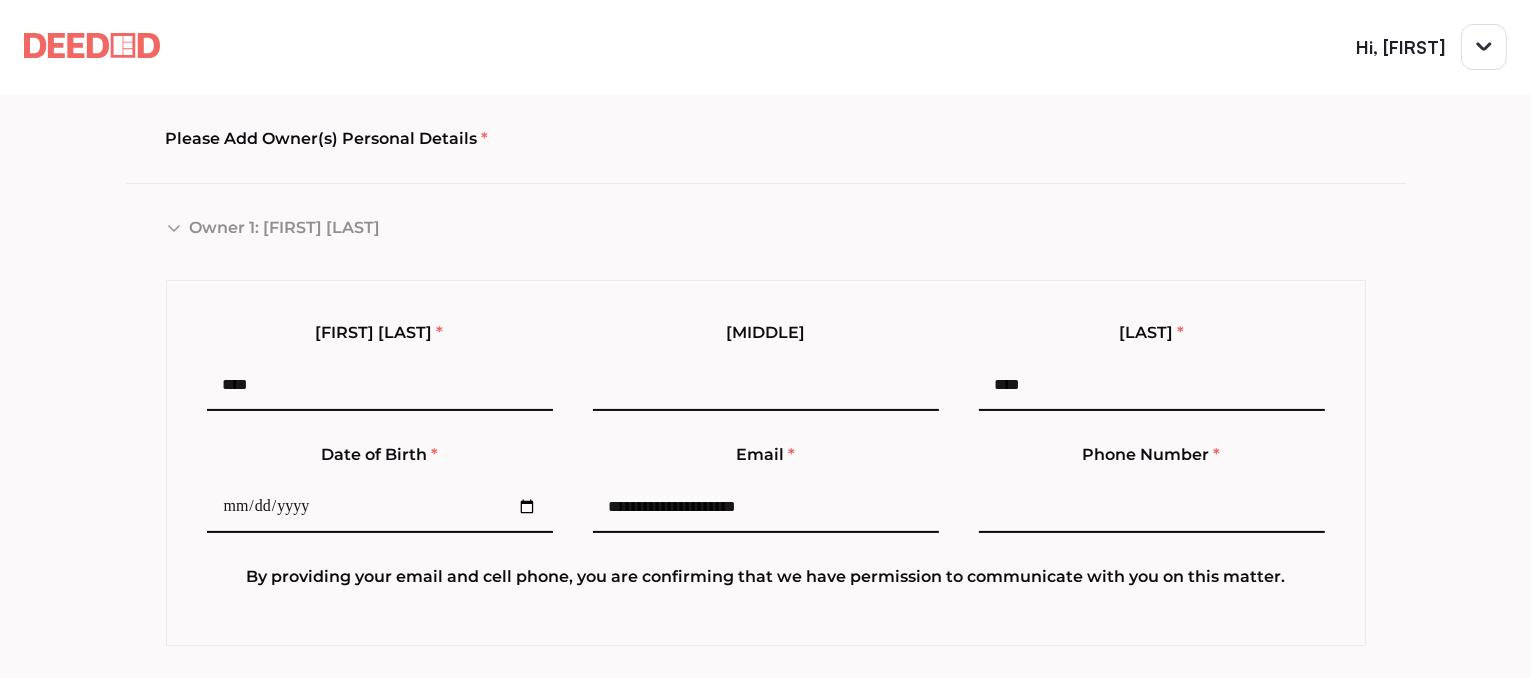type on "**********" 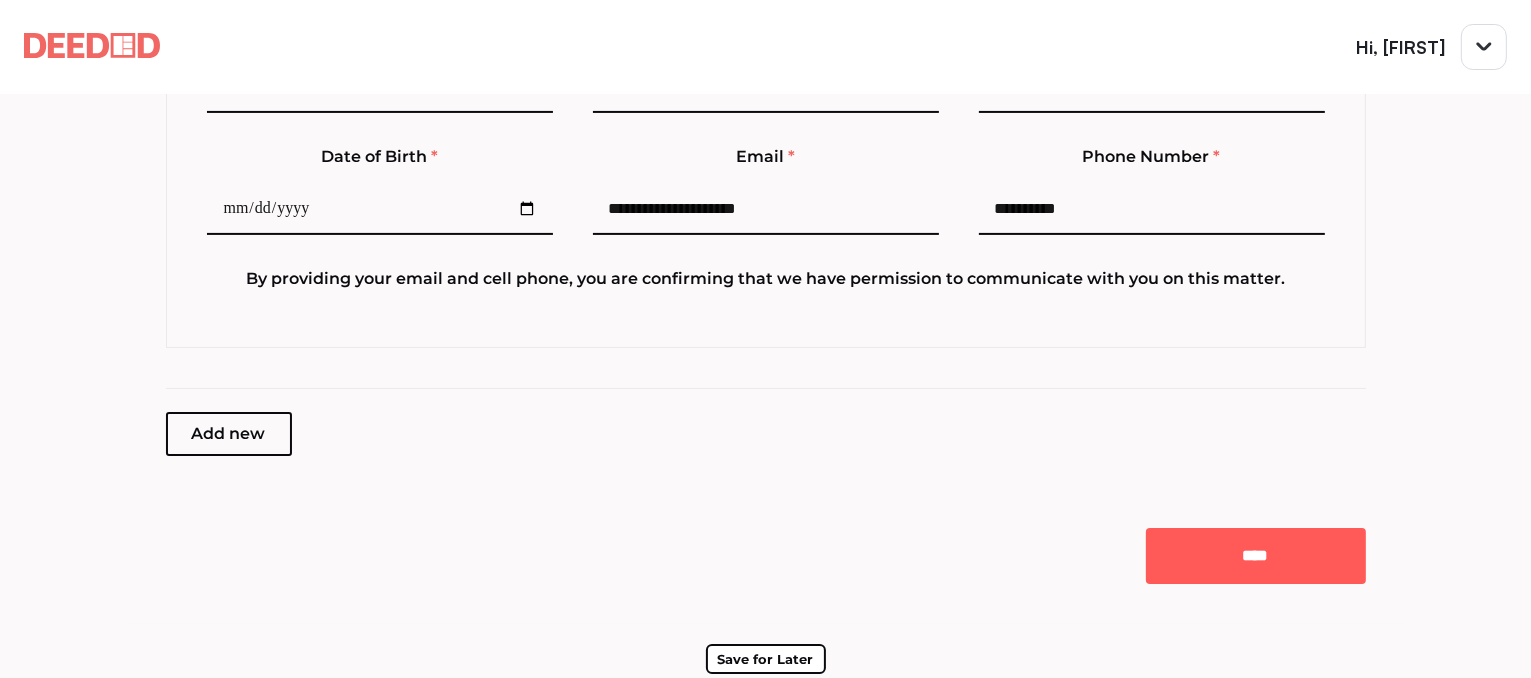 scroll, scrollTop: 500, scrollLeft: 0, axis: vertical 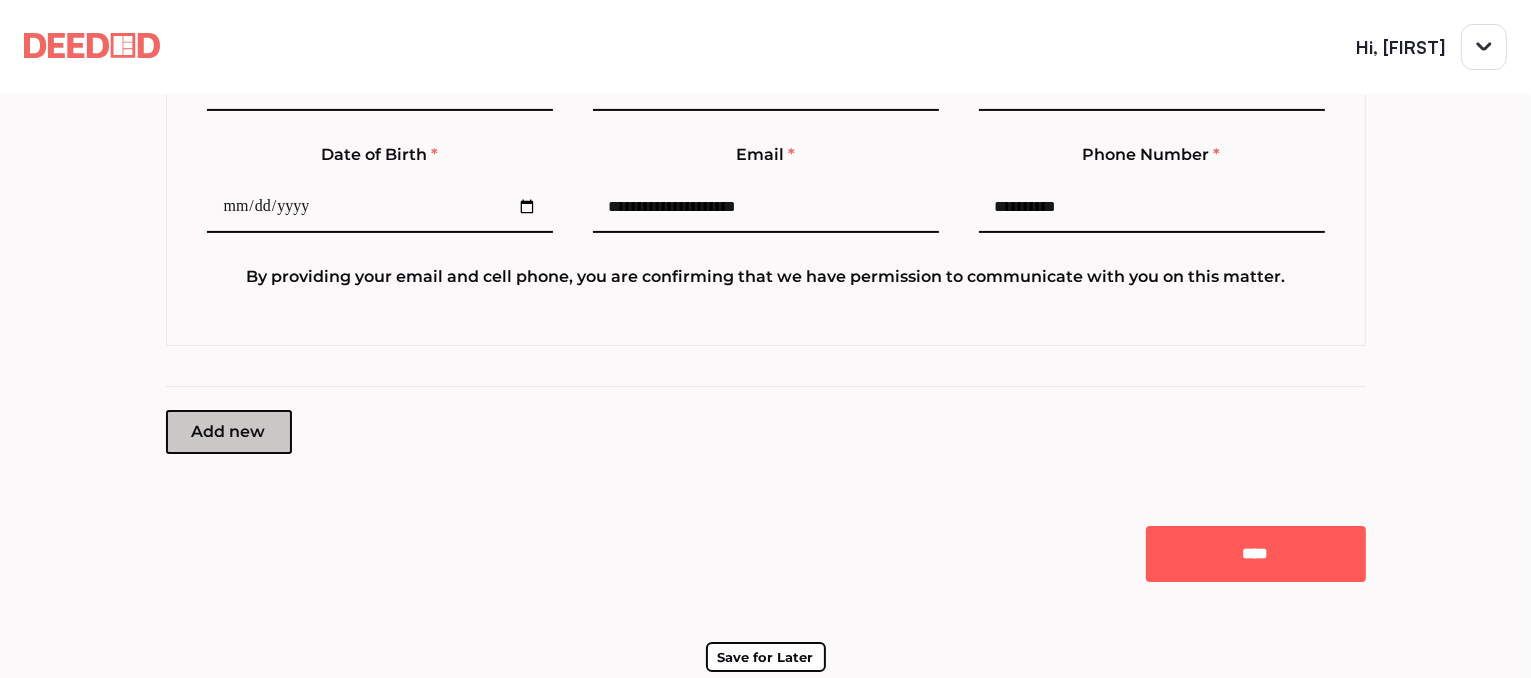 type on "**********" 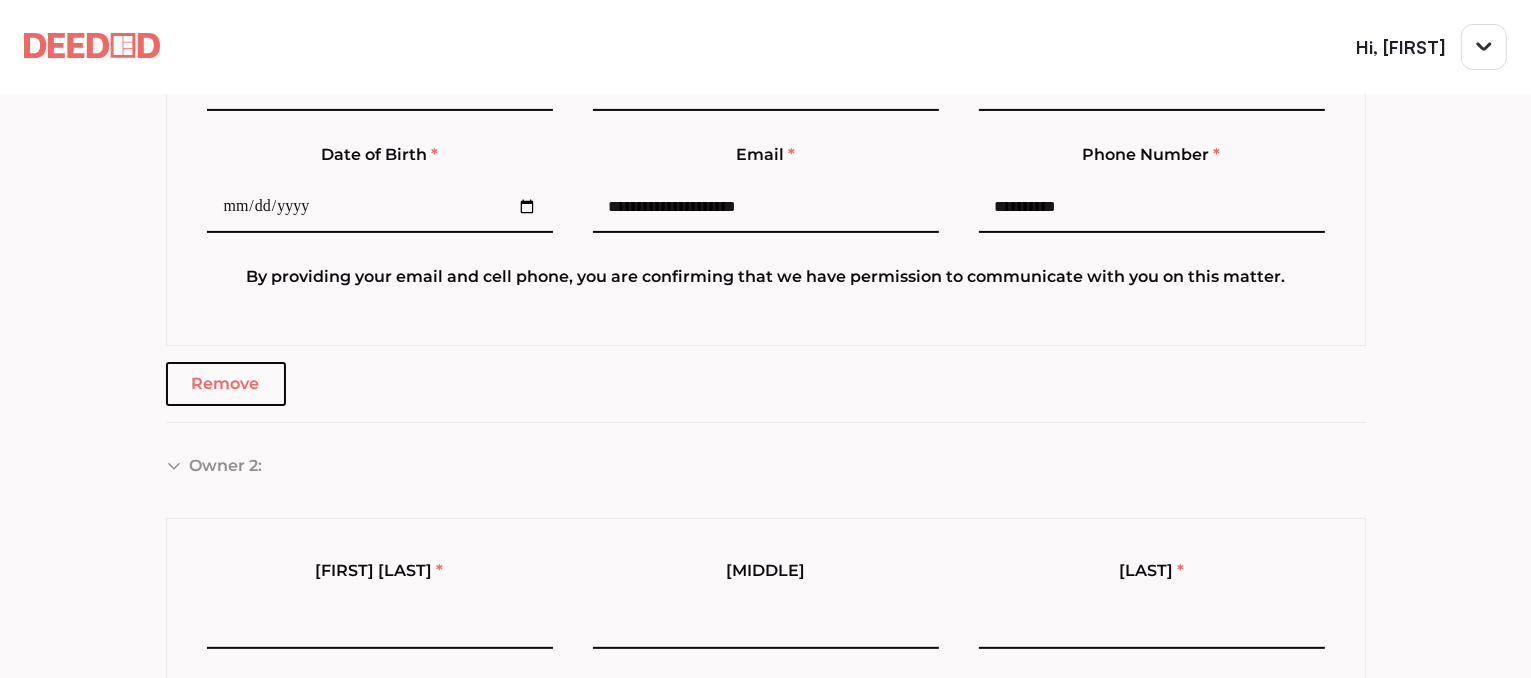 click at bounding box center [380, 624] 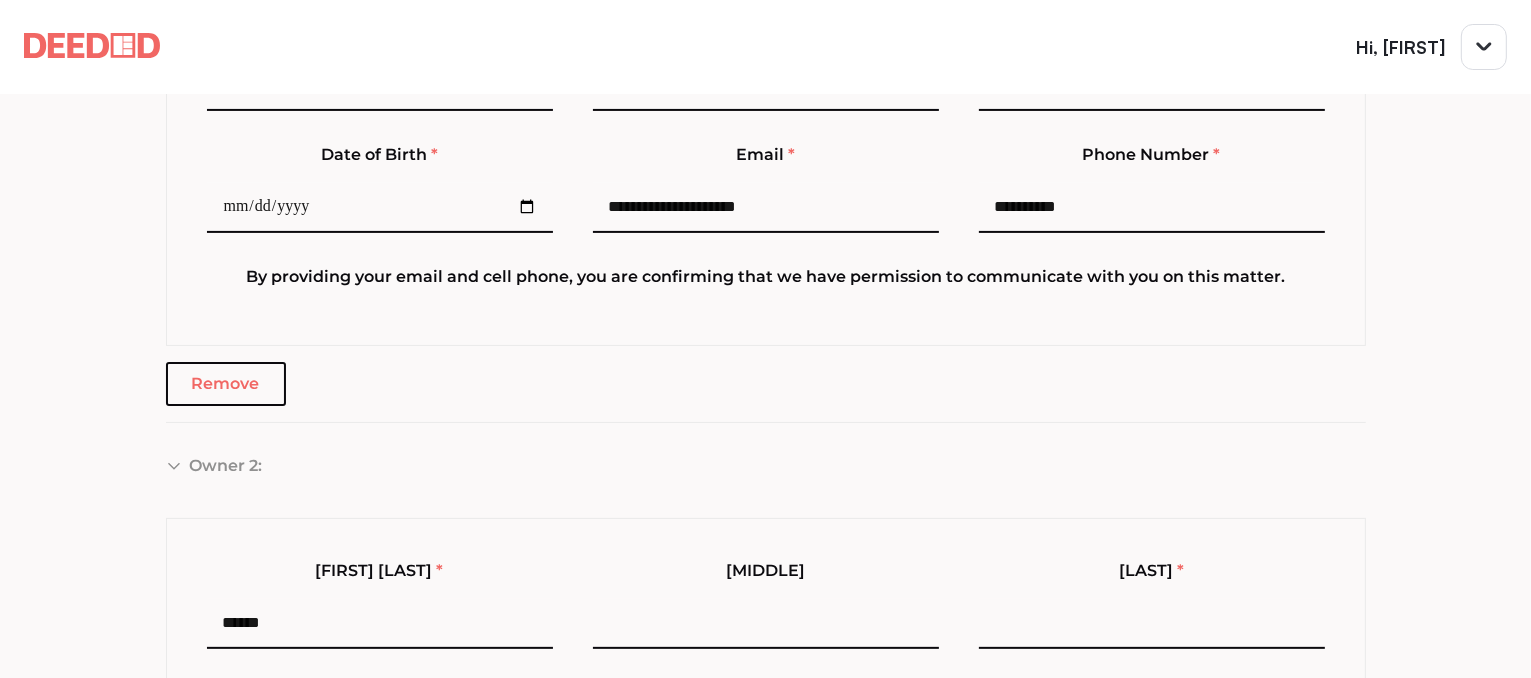 type on "******" 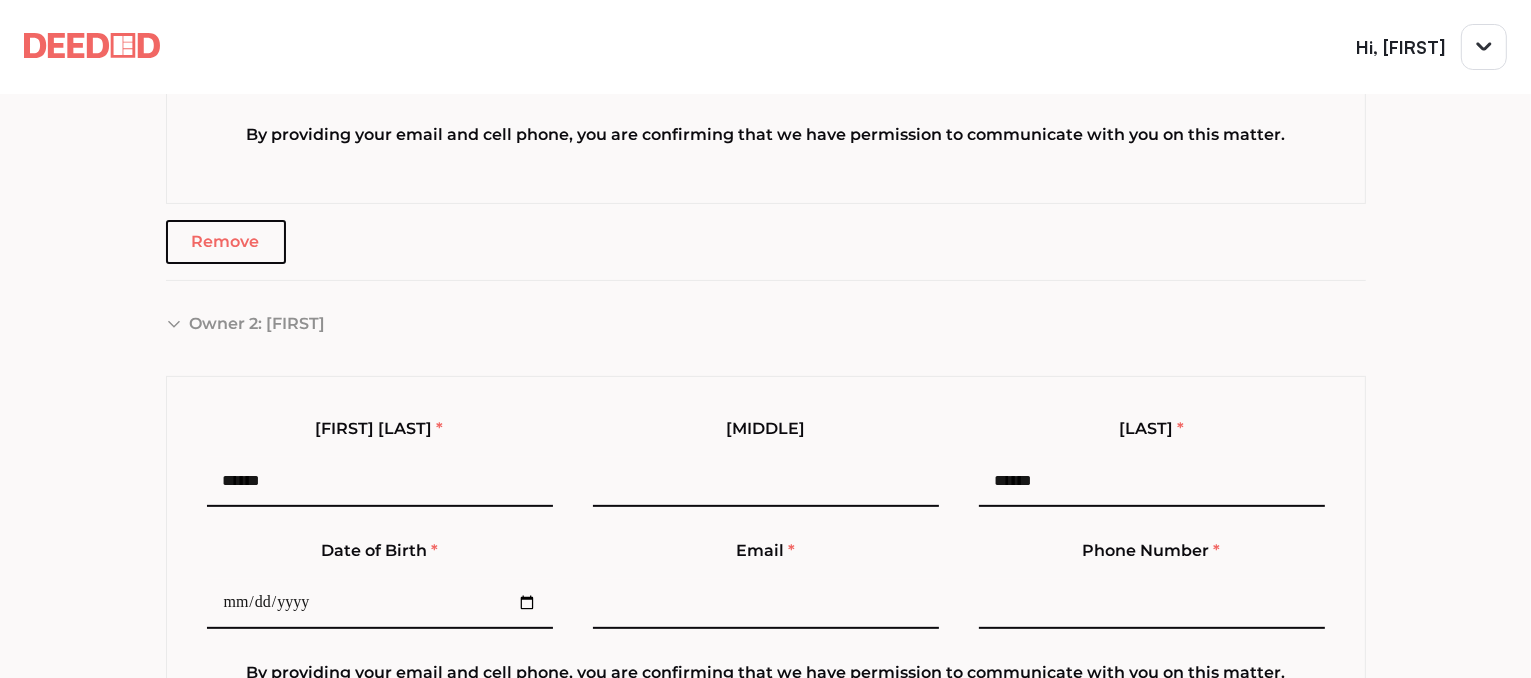 scroll, scrollTop: 800, scrollLeft: 0, axis: vertical 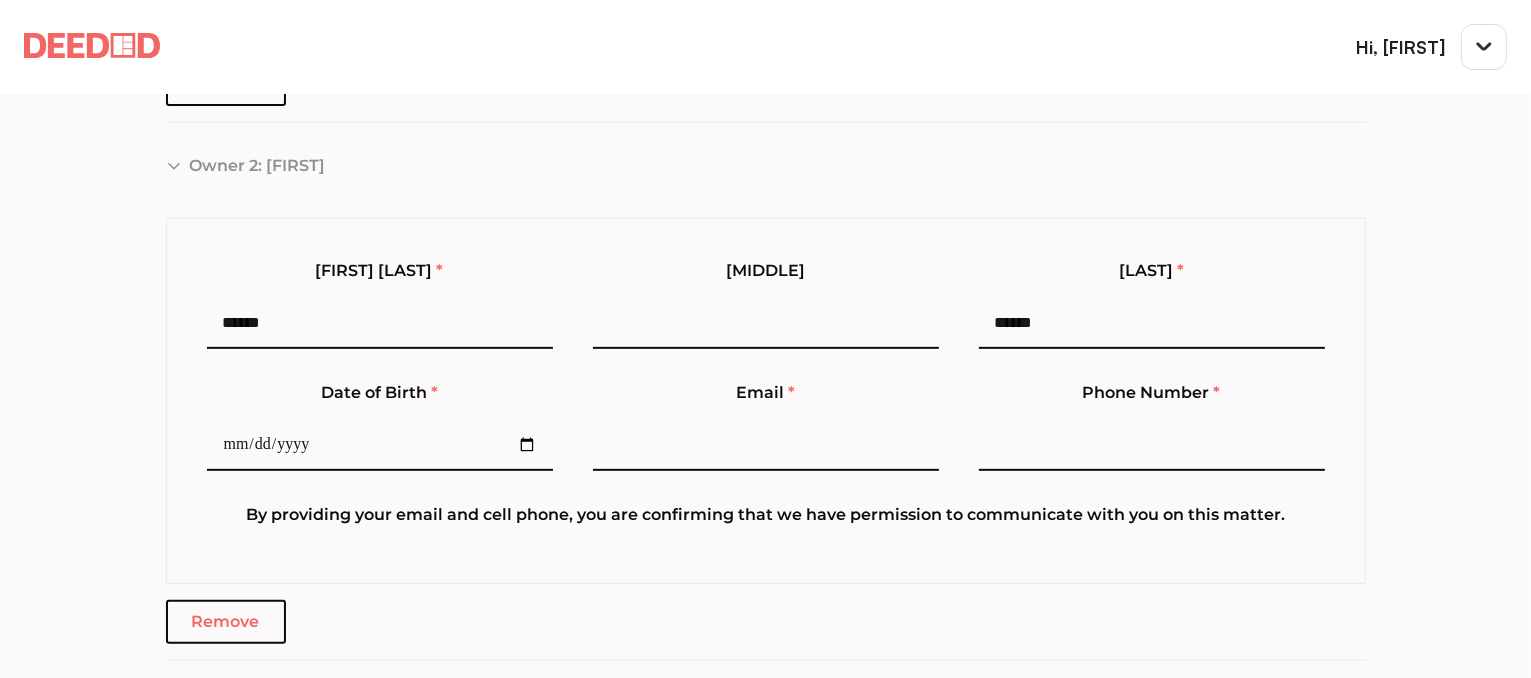 type on "******" 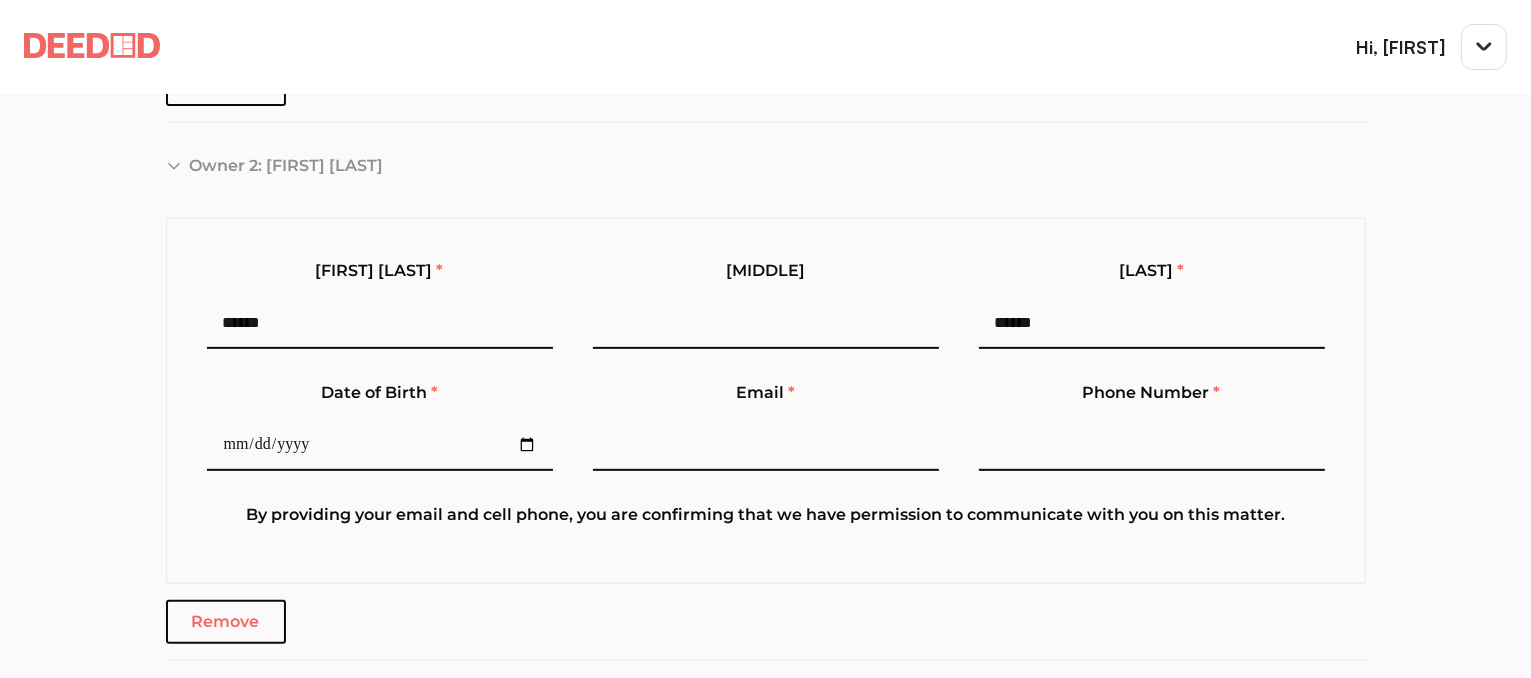 type on "**********" 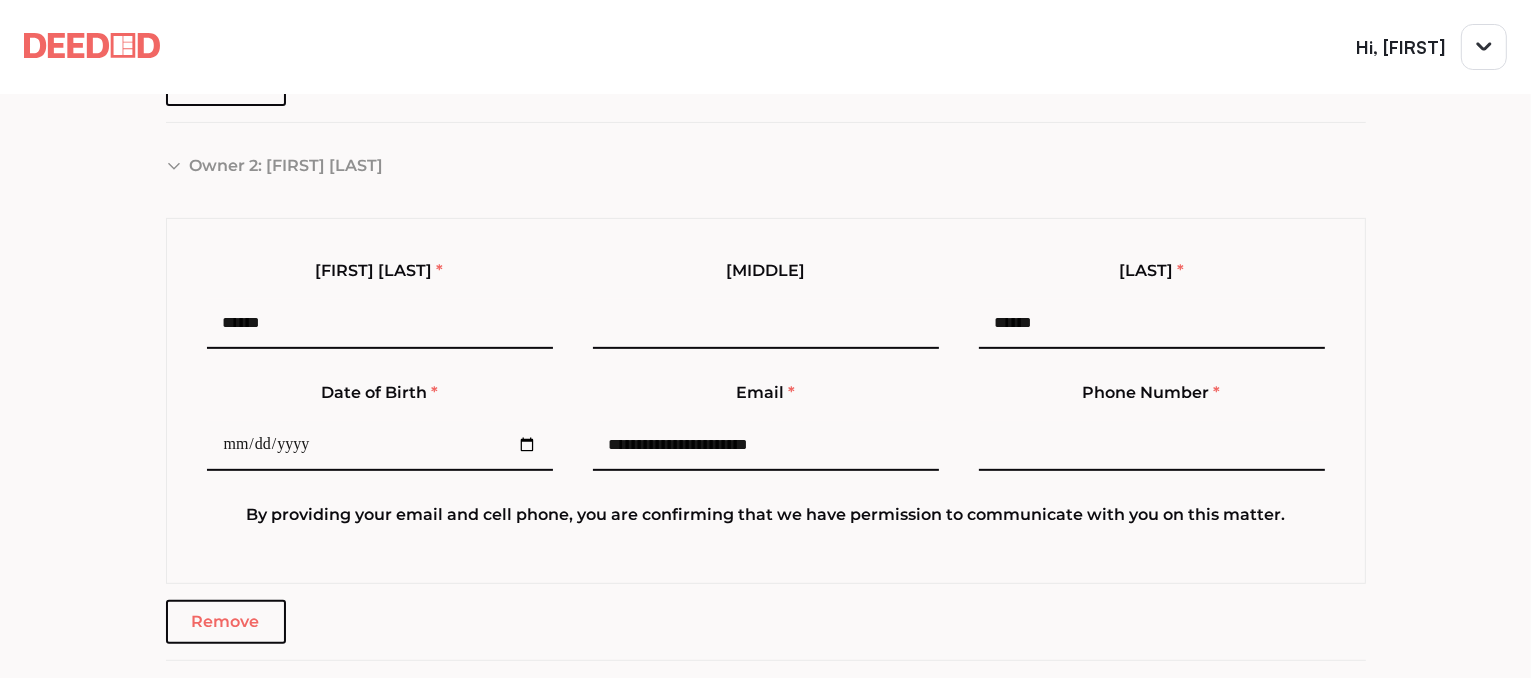 type on "**********" 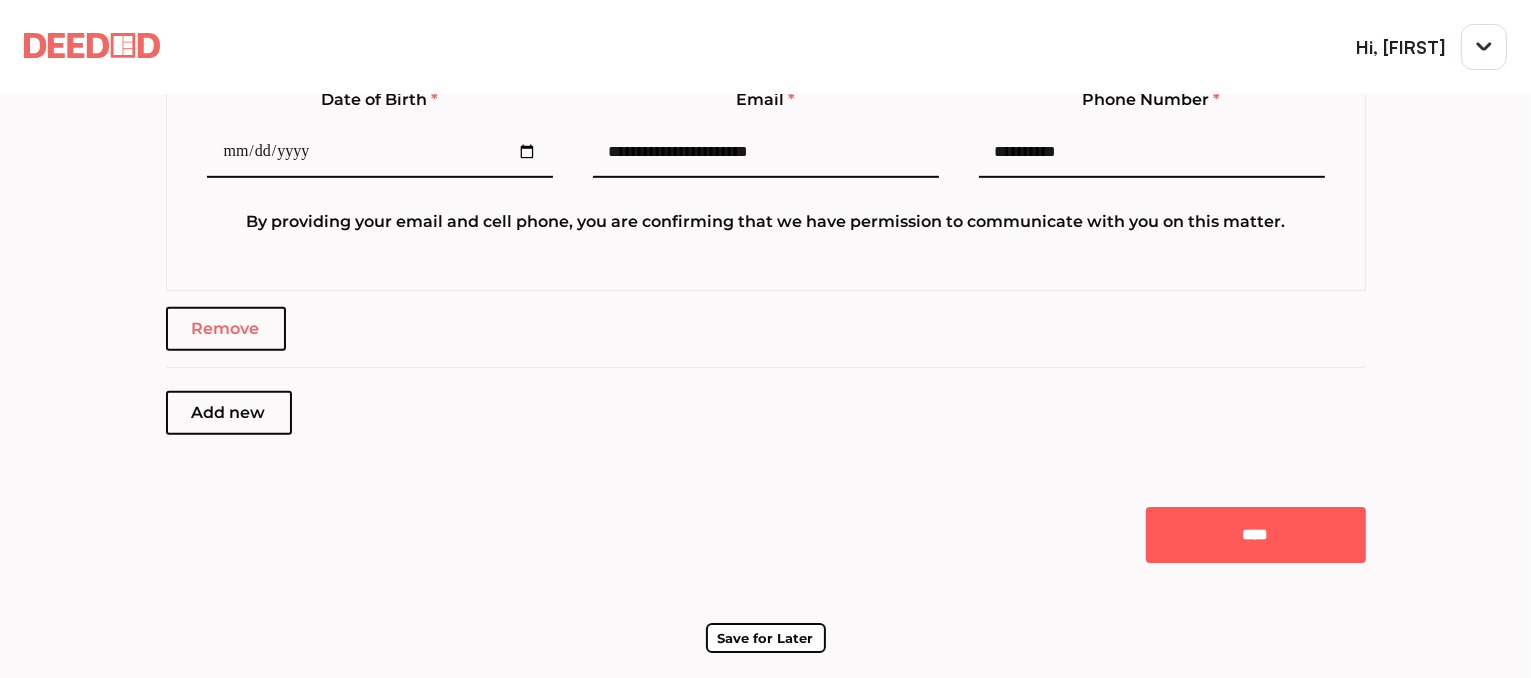scroll, scrollTop: 1095, scrollLeft: 0, axis: vertical 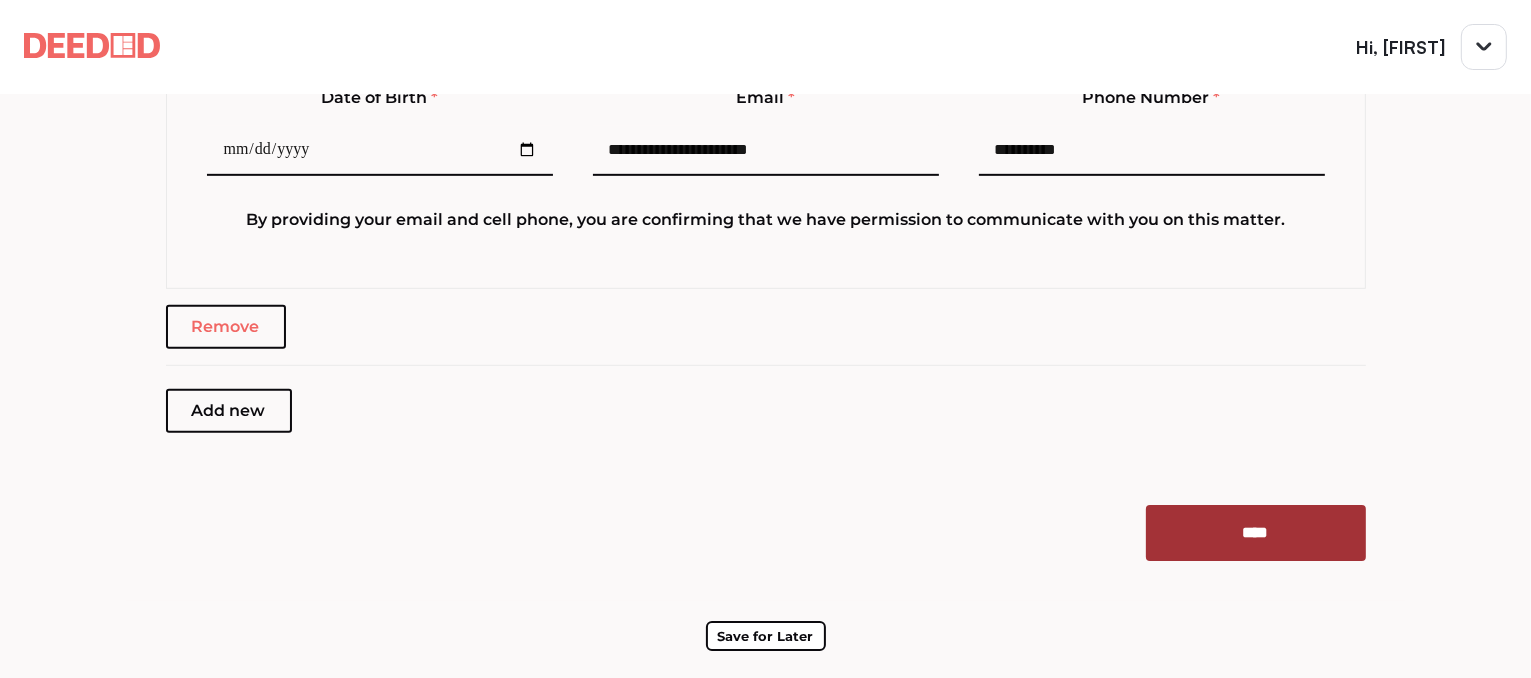 type on "**********" 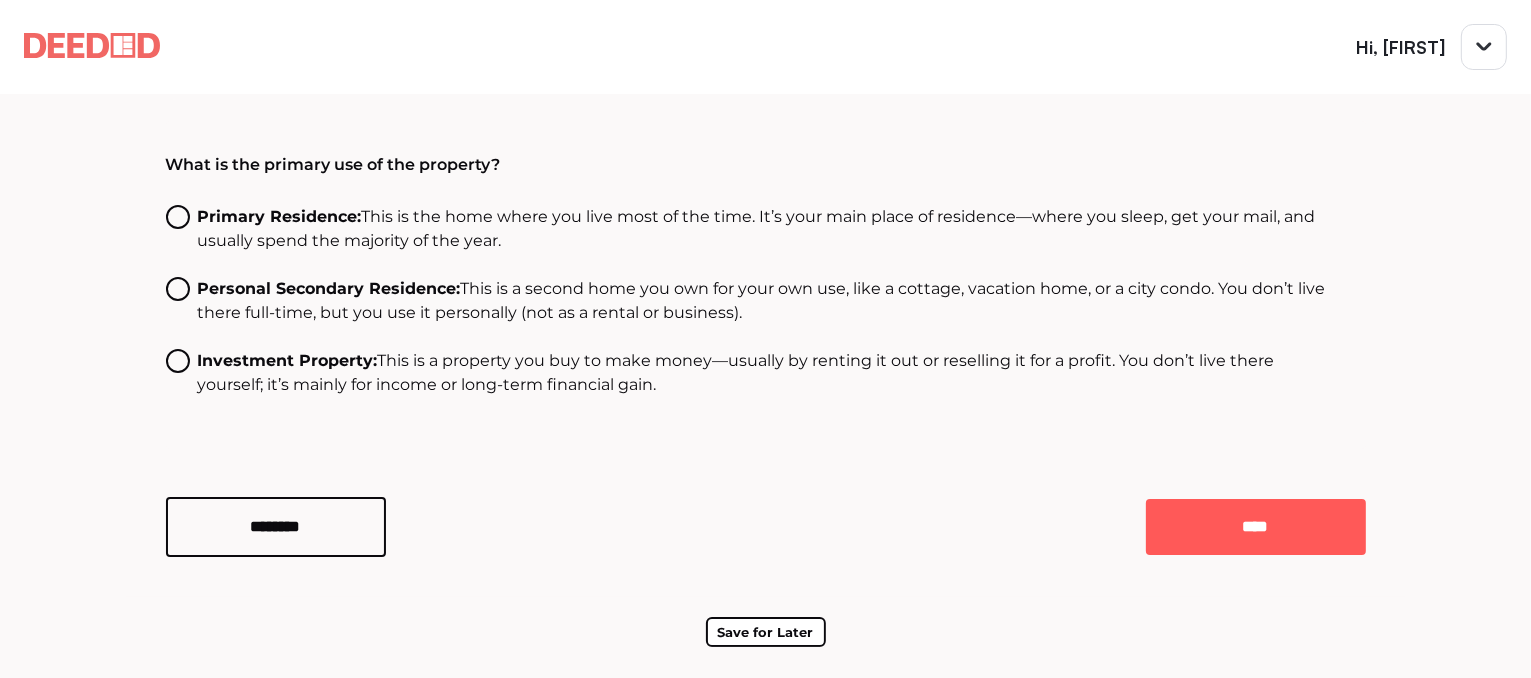 click on "Primary Residence:" at bounding box center [280, 216] 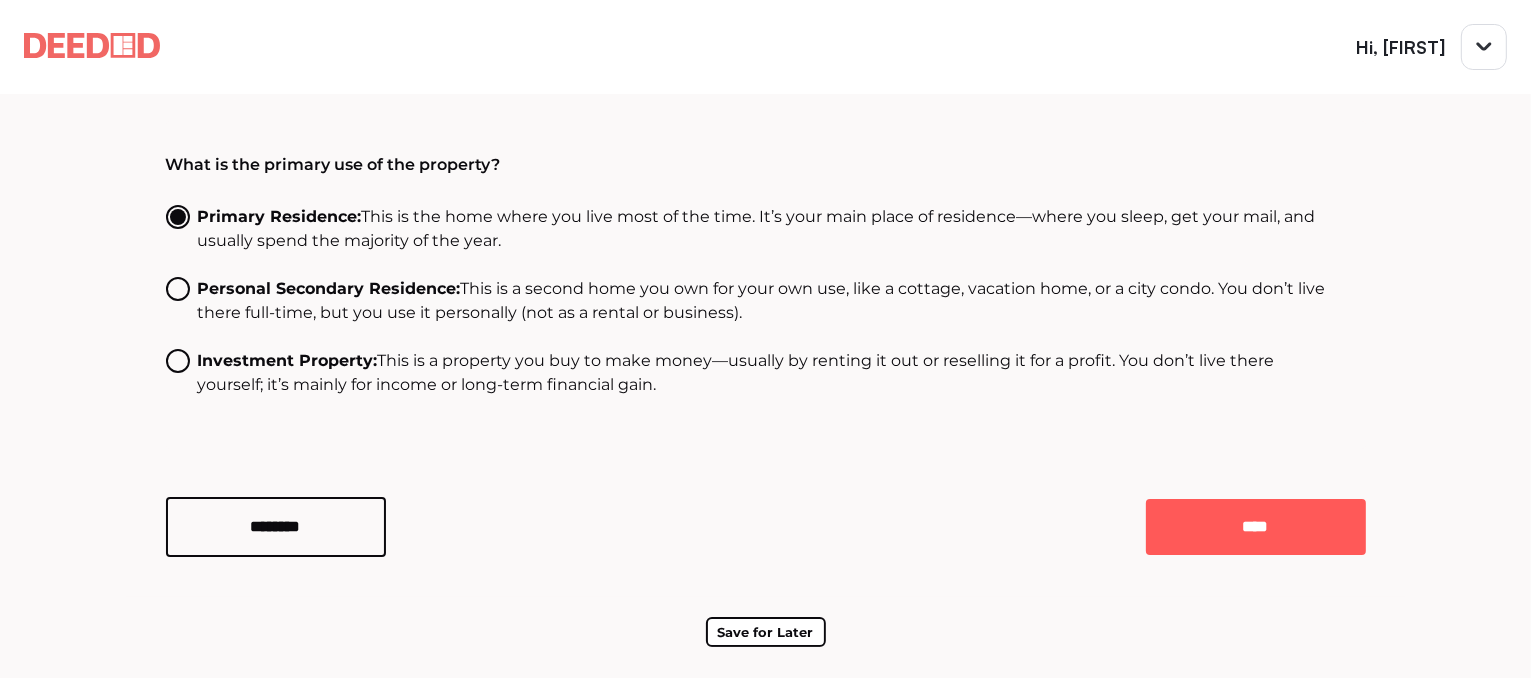 click on "Investment Property:" at bounding box center [329, 288] 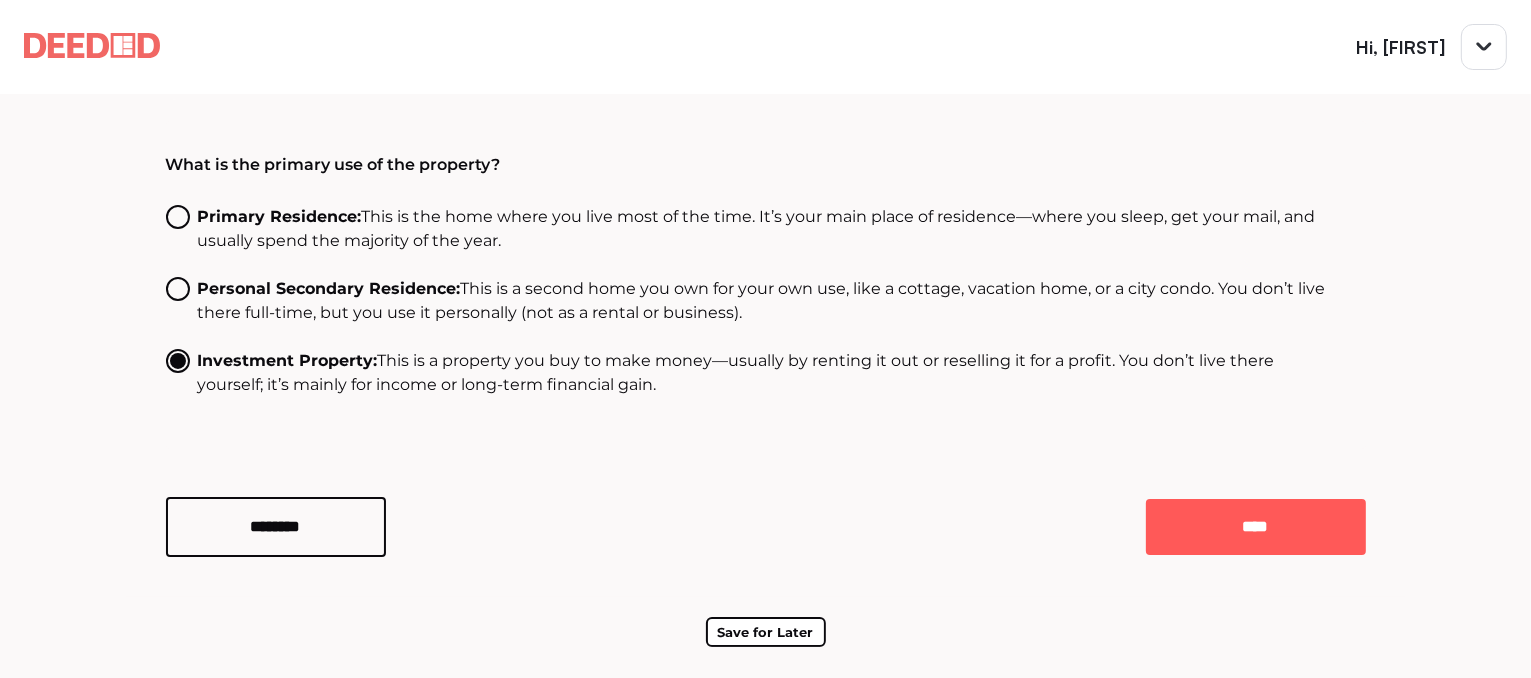 click on "Primary Residence:  This is the home where you live most of the time. It’s your main place of residence—where you sleep, get your mail, and usually spend the majority of the year." at bounding box center [766, 229] 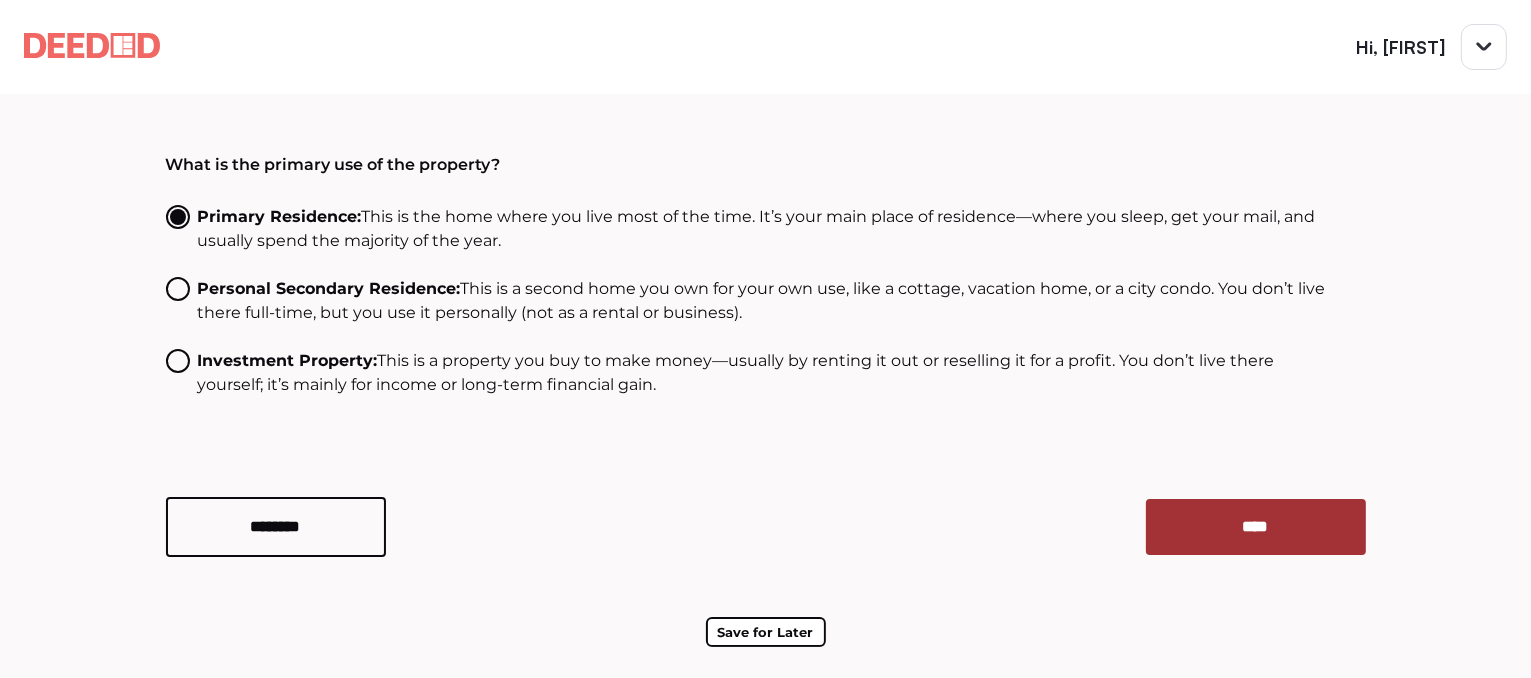 click on "****" at bounding box center (1256, 527) 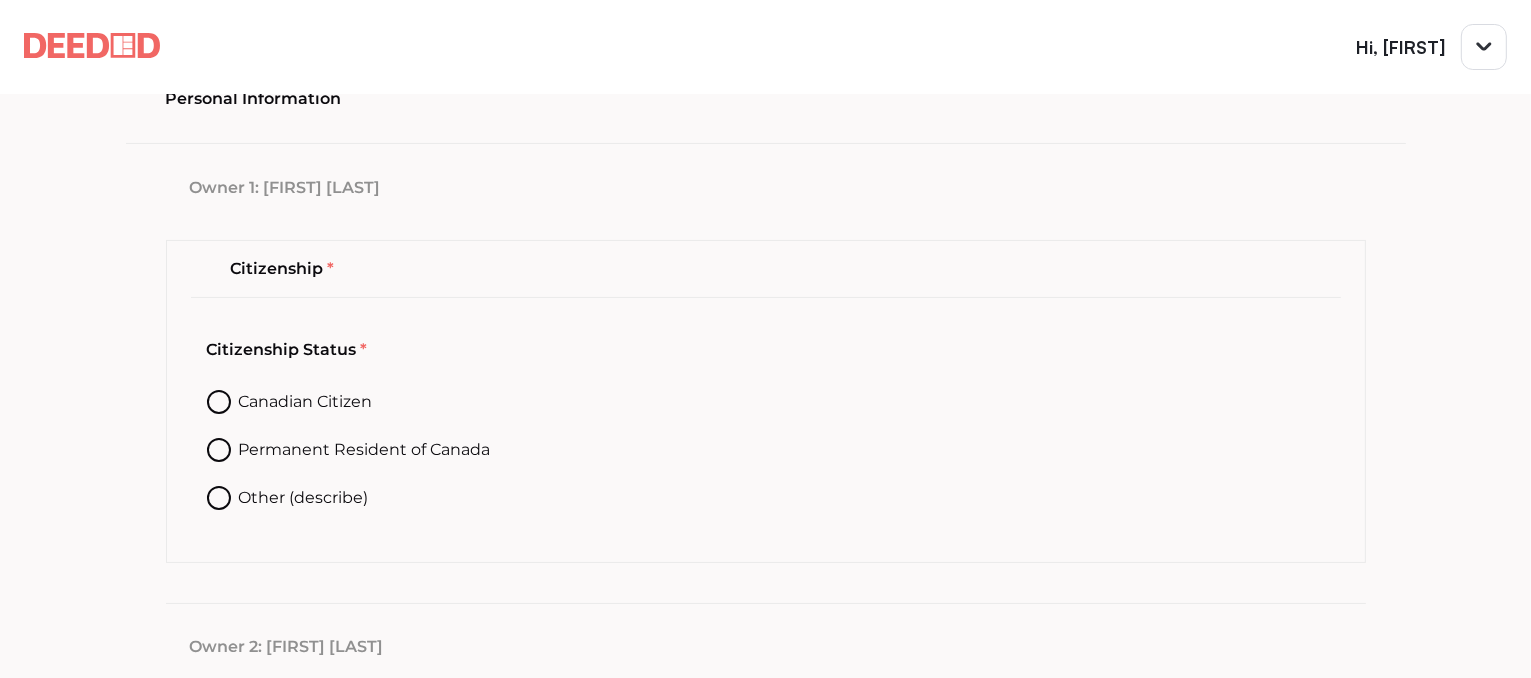 scroll, scrollTop: 274, scrollLeft: 0, axis: vertical 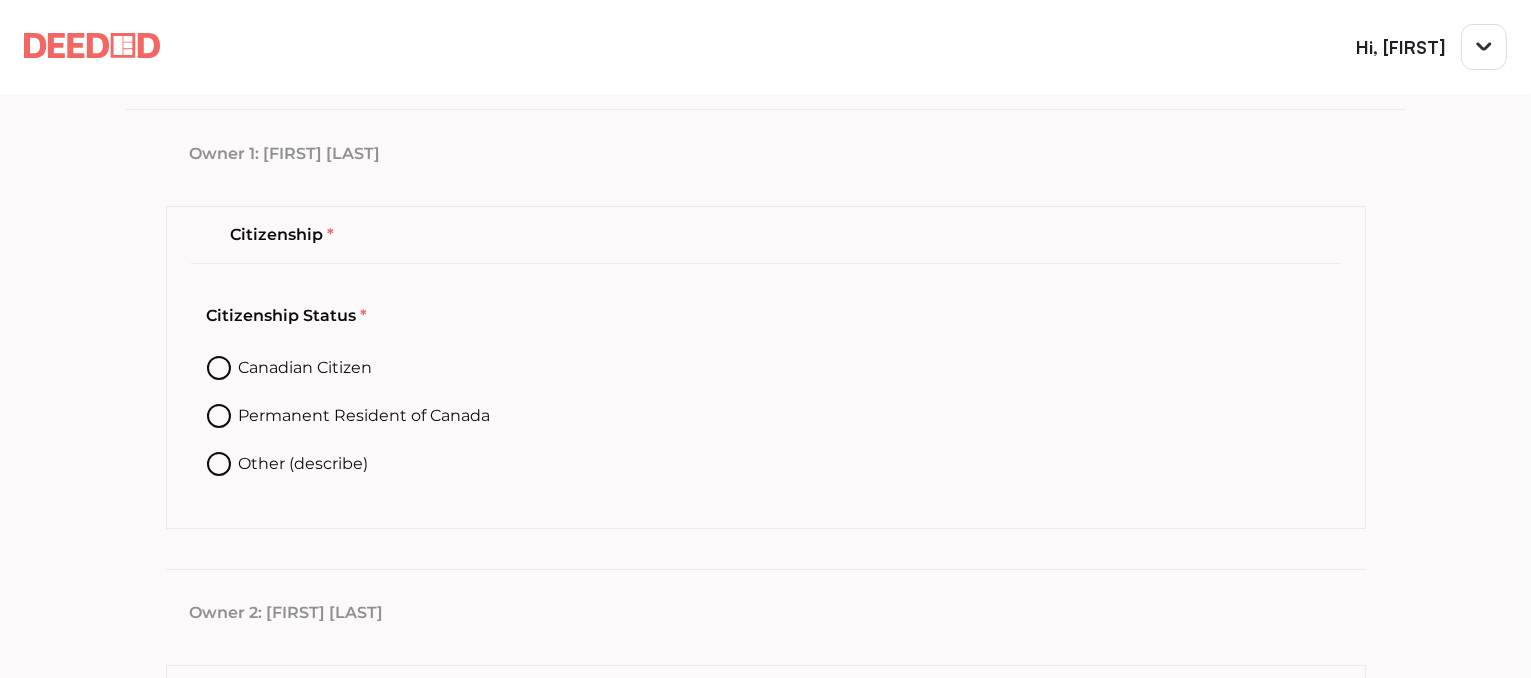 click at bounding box center [219, 368] 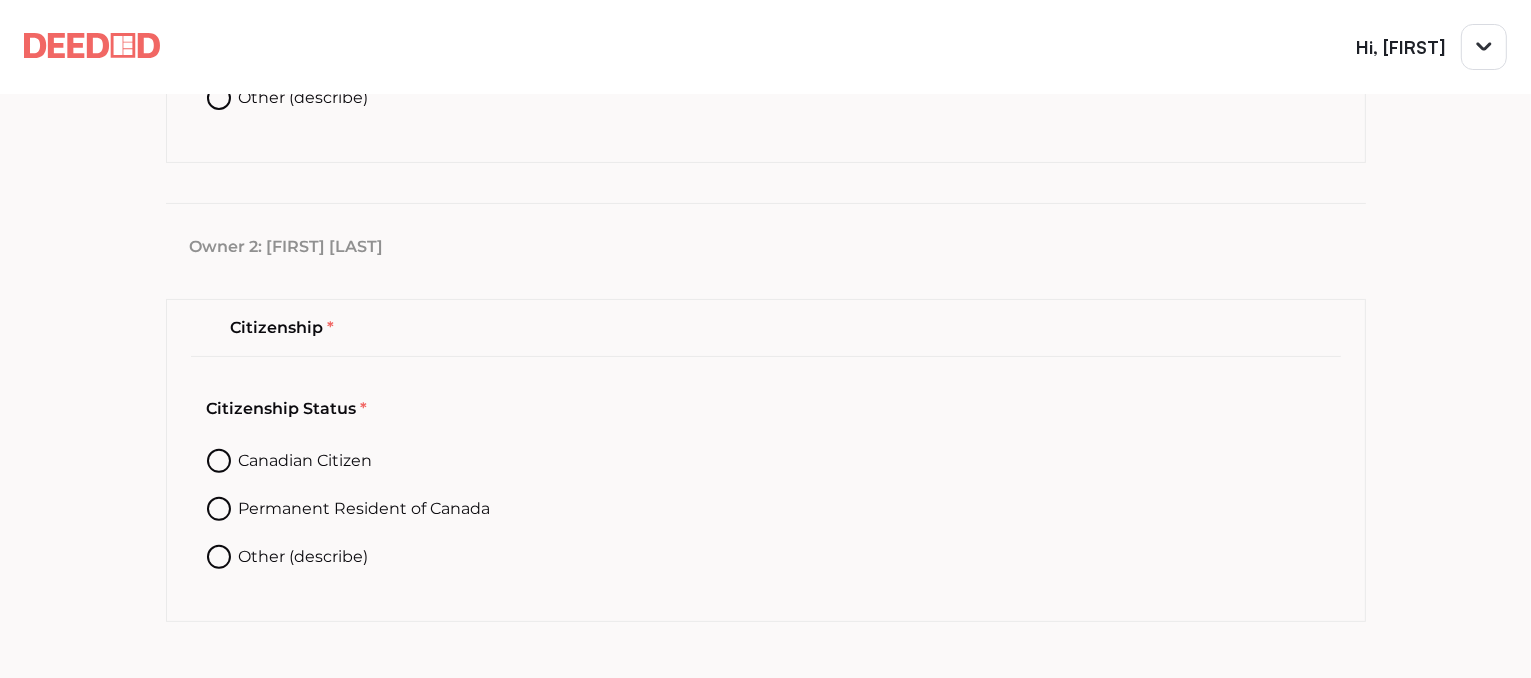 scroll, scrollTop: 674, scrollLeft: 0, axis: vertical 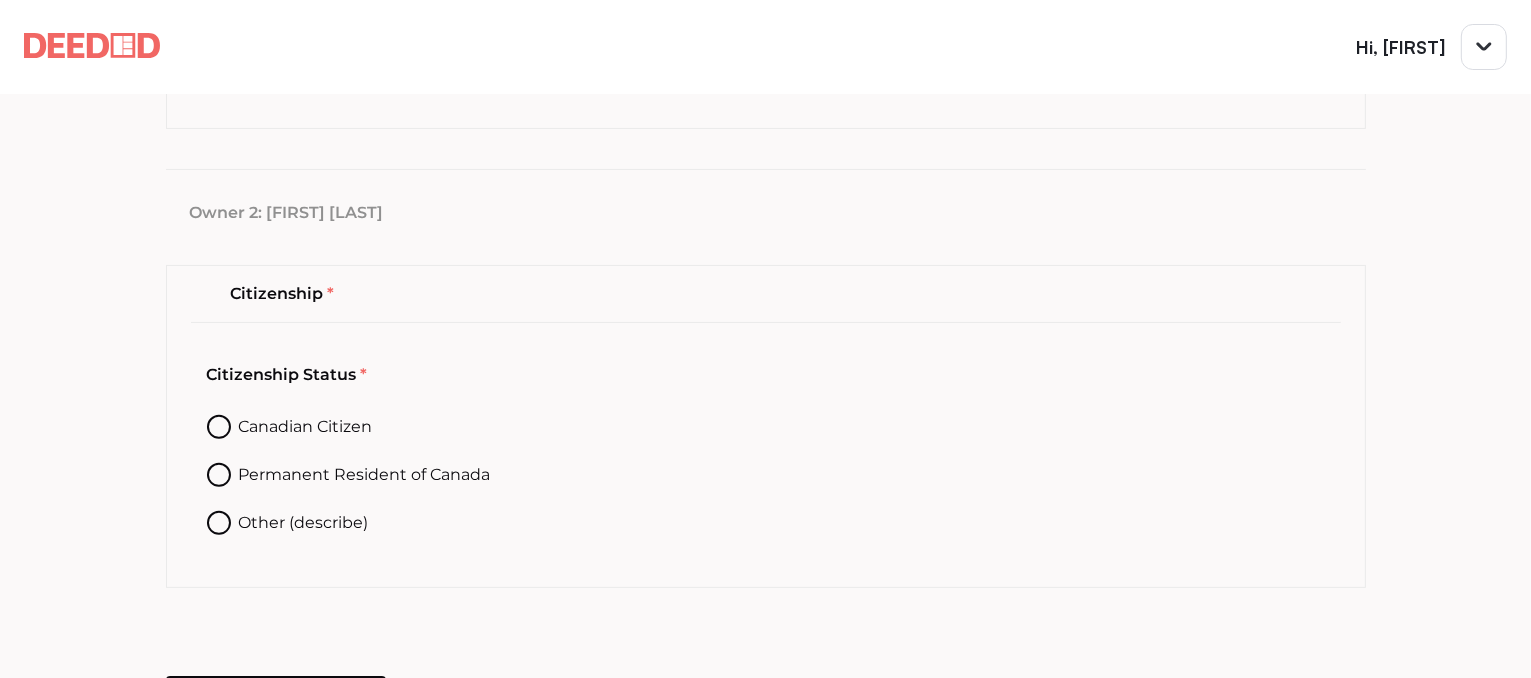 click at bounding box center [219, 427] 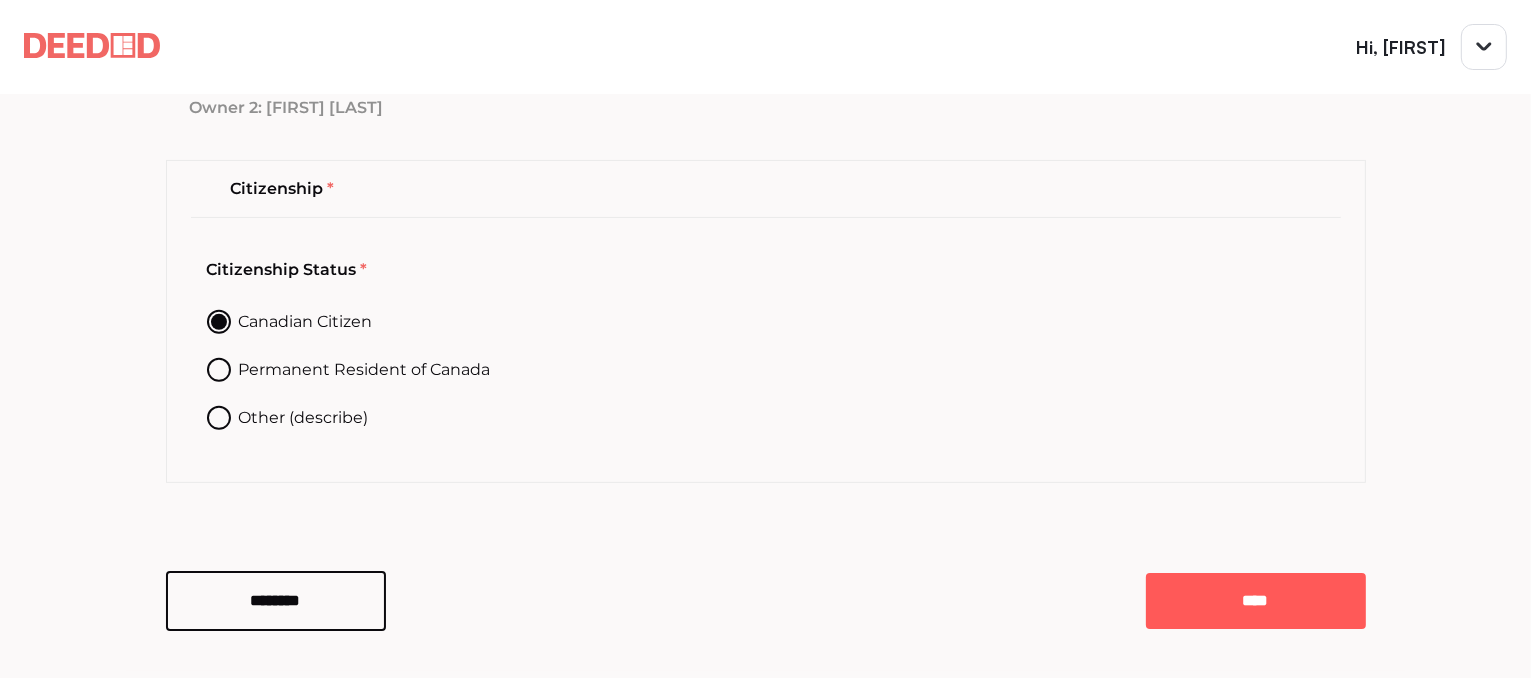 scroll, scrollTop: 852, scrollLeft: 0, axis: vertical 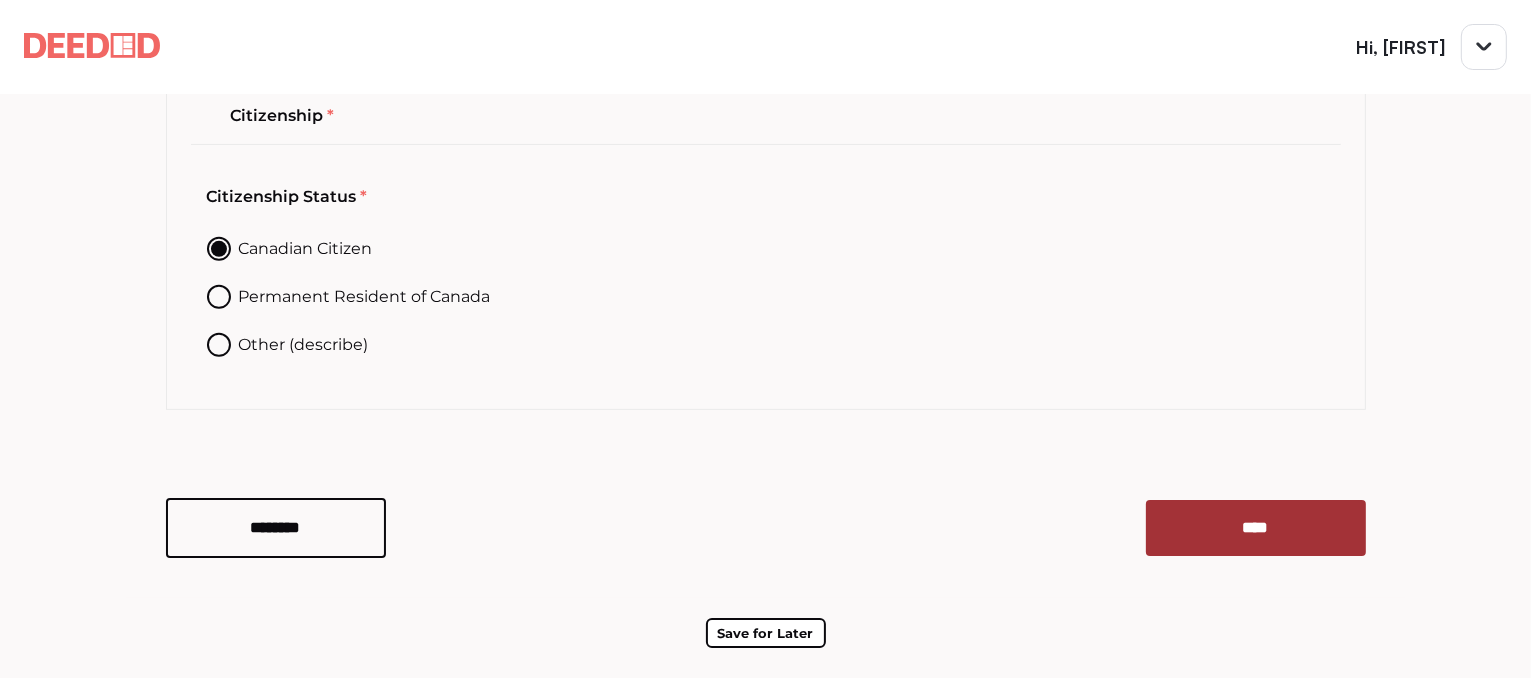 click on "****" at bounding box center (1256, 528) 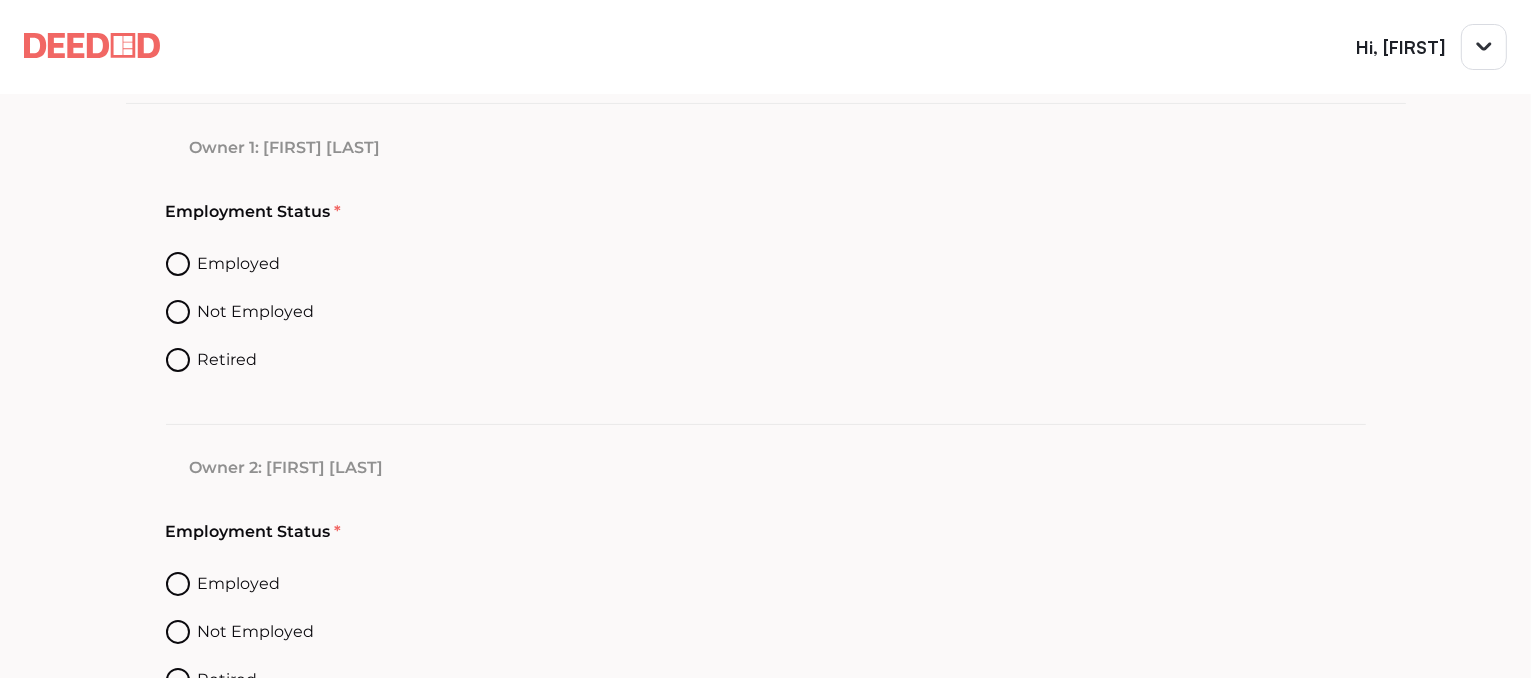 scroll, scrollTop: 315, scrollLeft: 0, axis: vertical 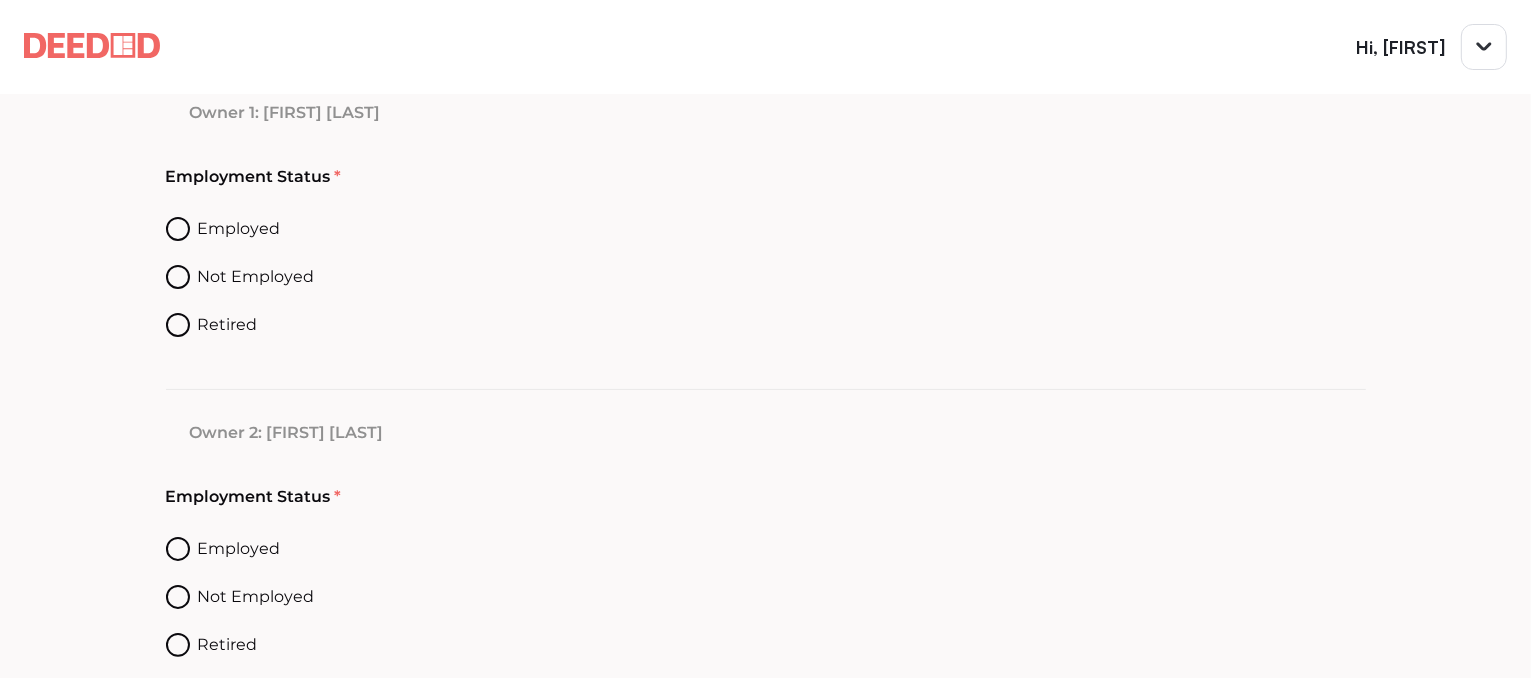 click at bounding box center [178, 229] 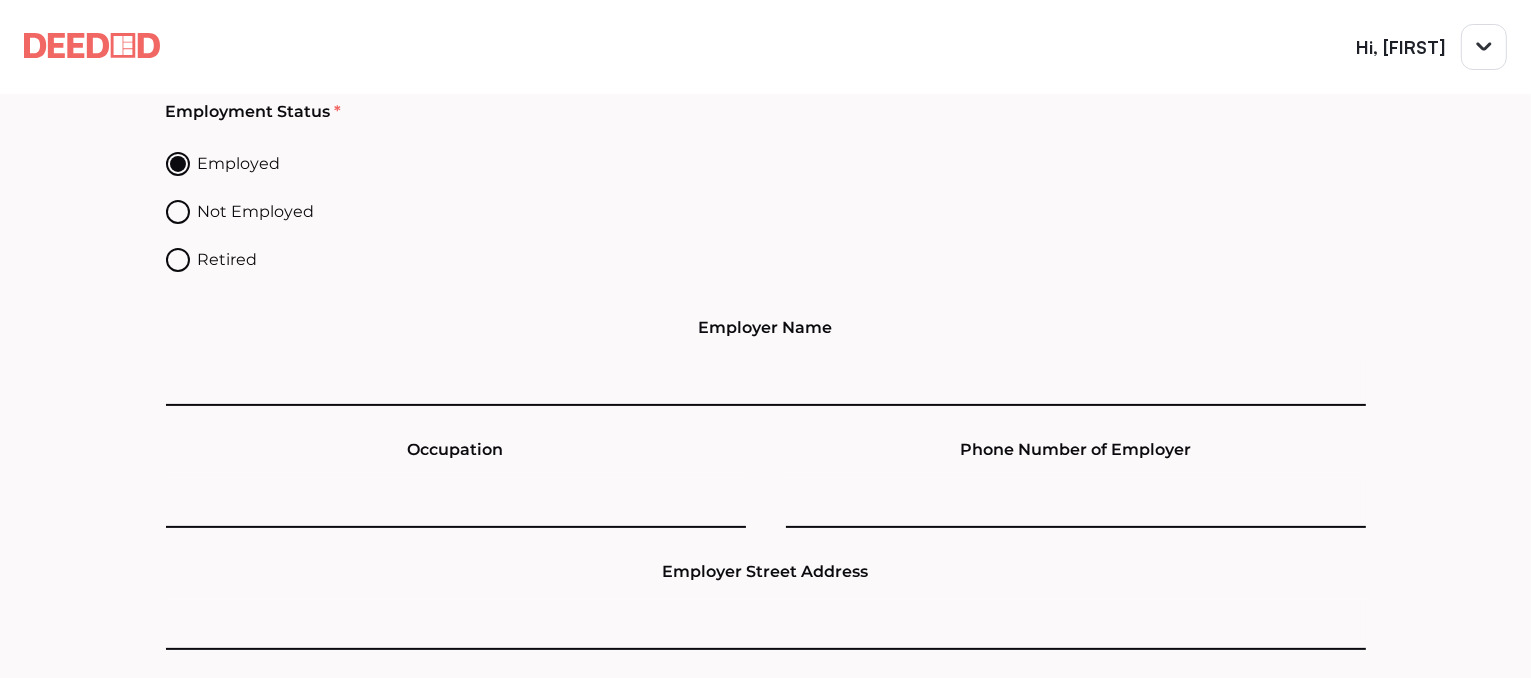 scroll, scrollTop: 415, scrollLeft: 0, axis: vertical 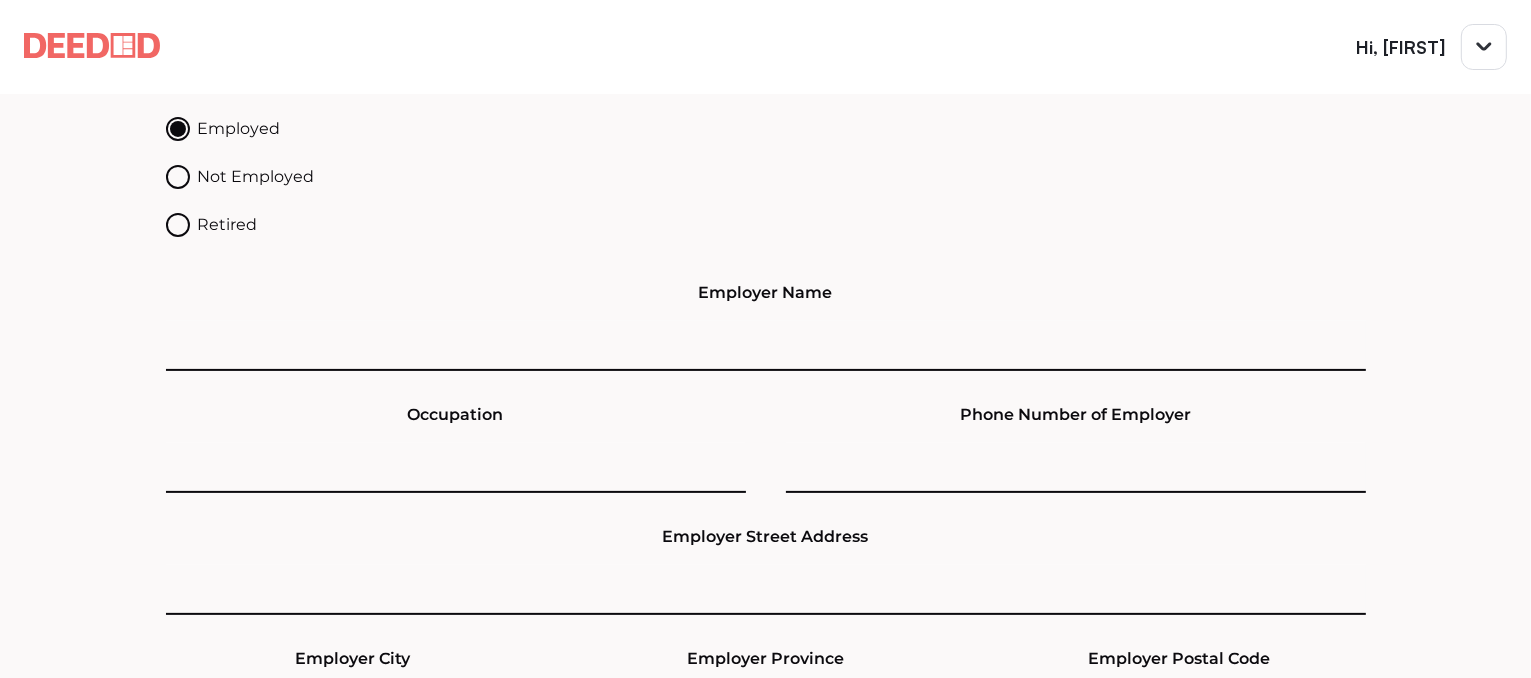 click at bounding box center (766, 346) 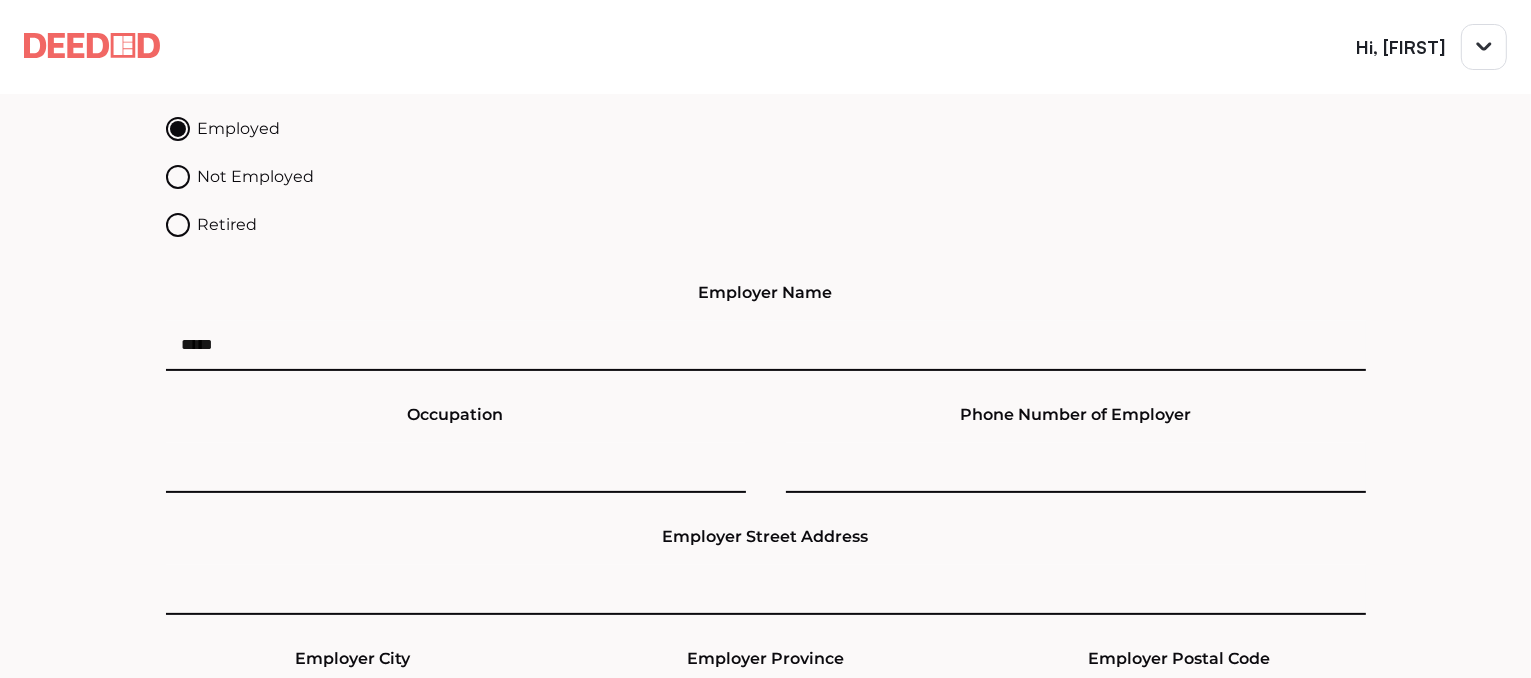 type on "*****" 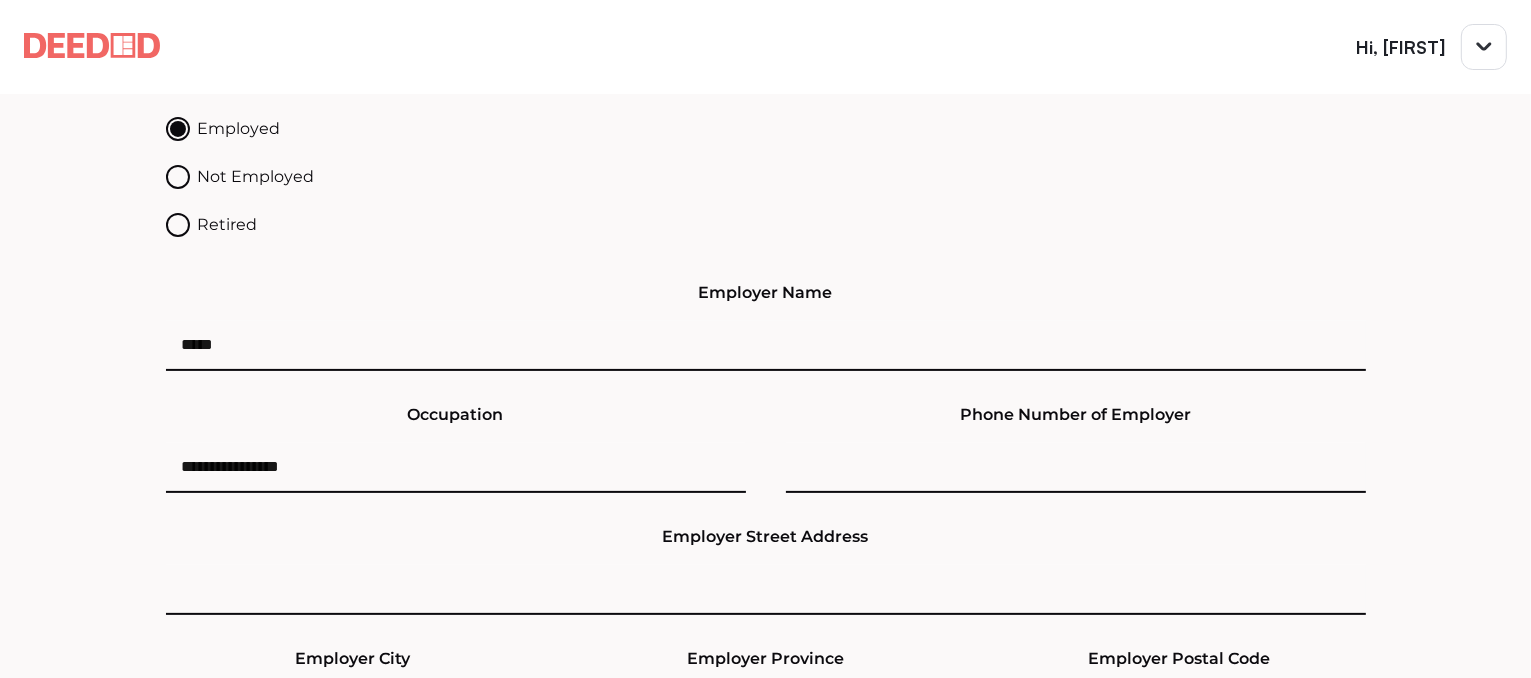 click on "**********" at bounding box center (456, 468) 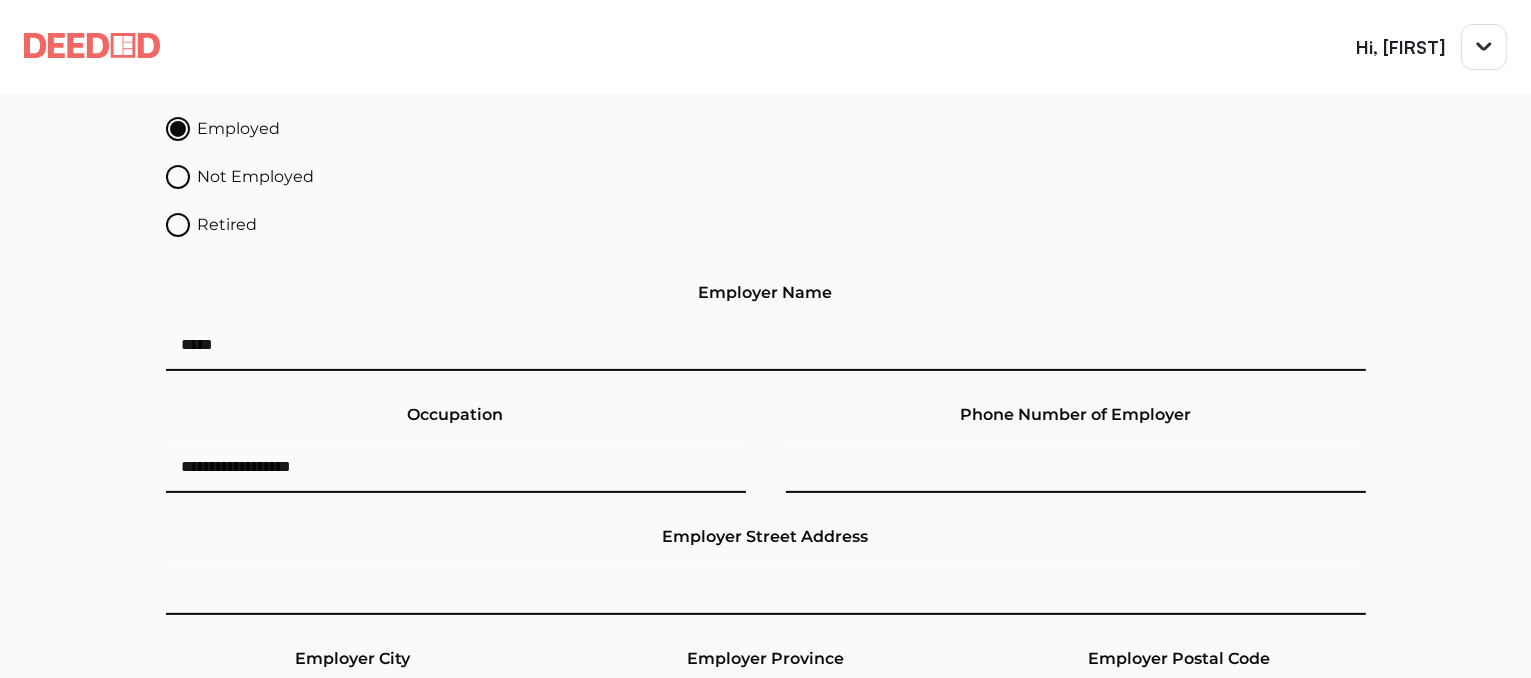 type on "**********" 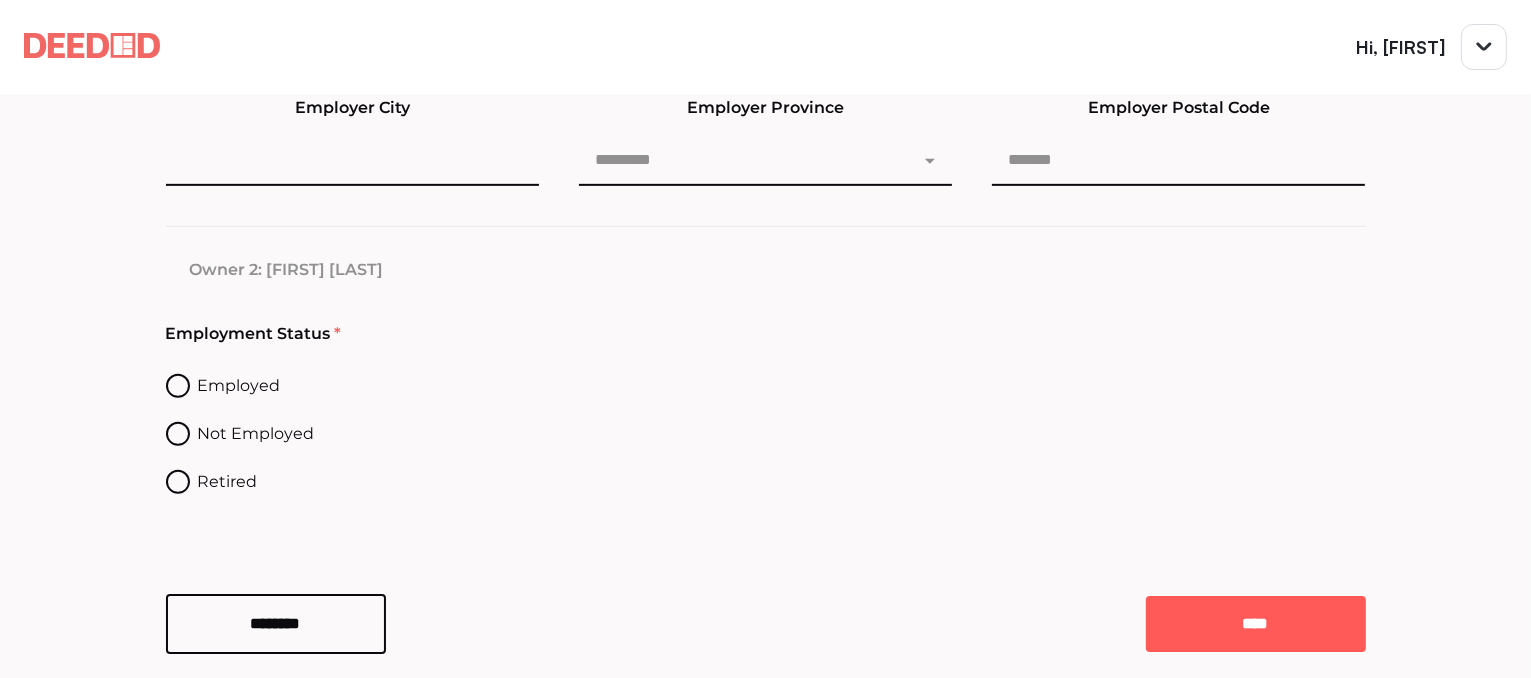 scroll, scrollTop: 1015, scrollLeft: 0, axis: vertical 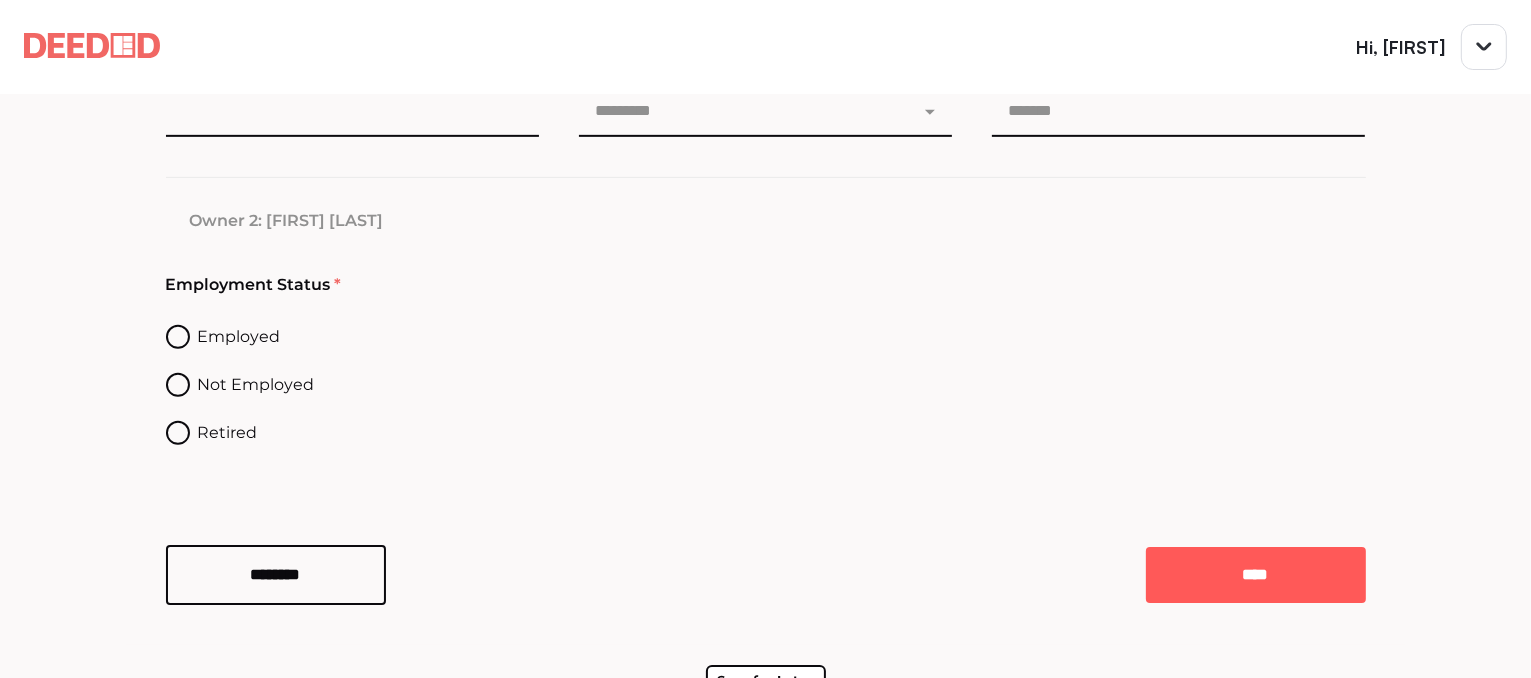 click on "Not Employed" at bounding box center [750, 337] 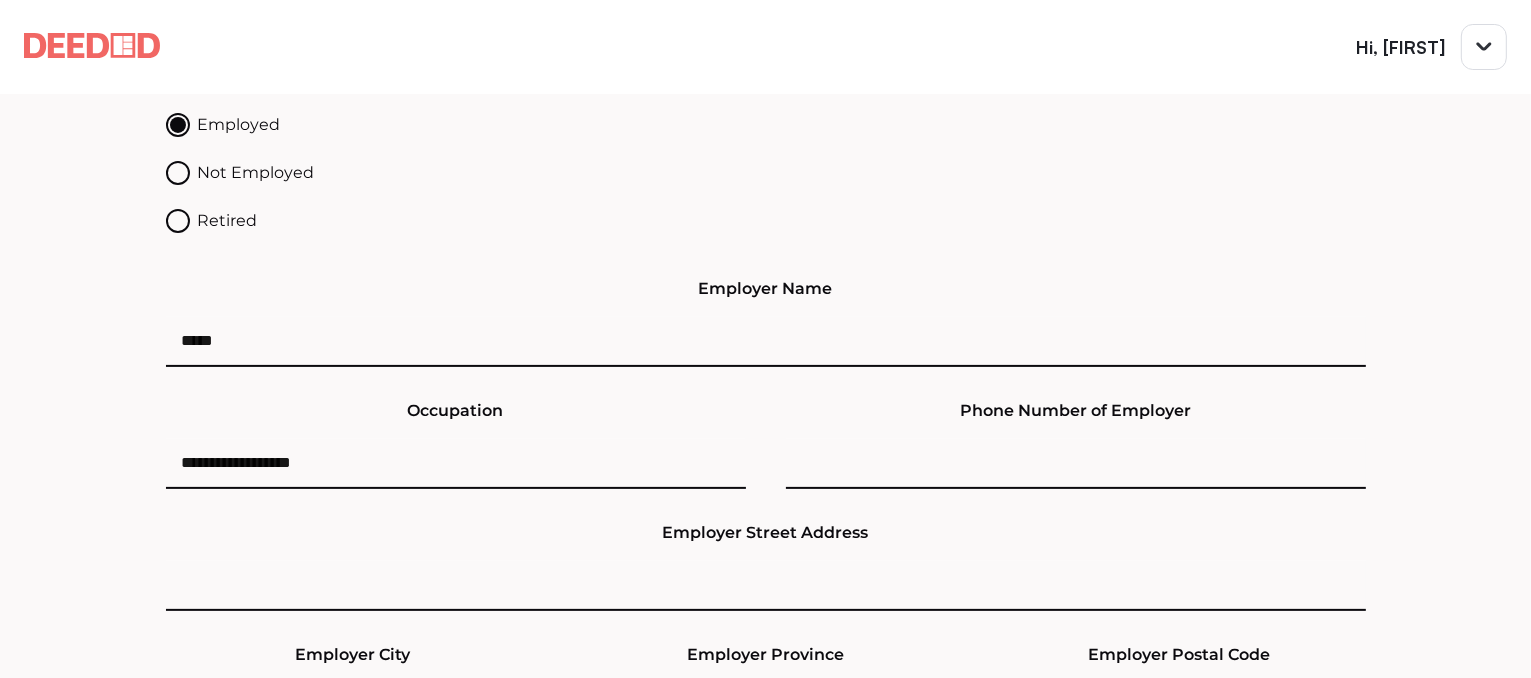 scroll, scrollTop: 415, scrollLeft: 0, axis: vertical 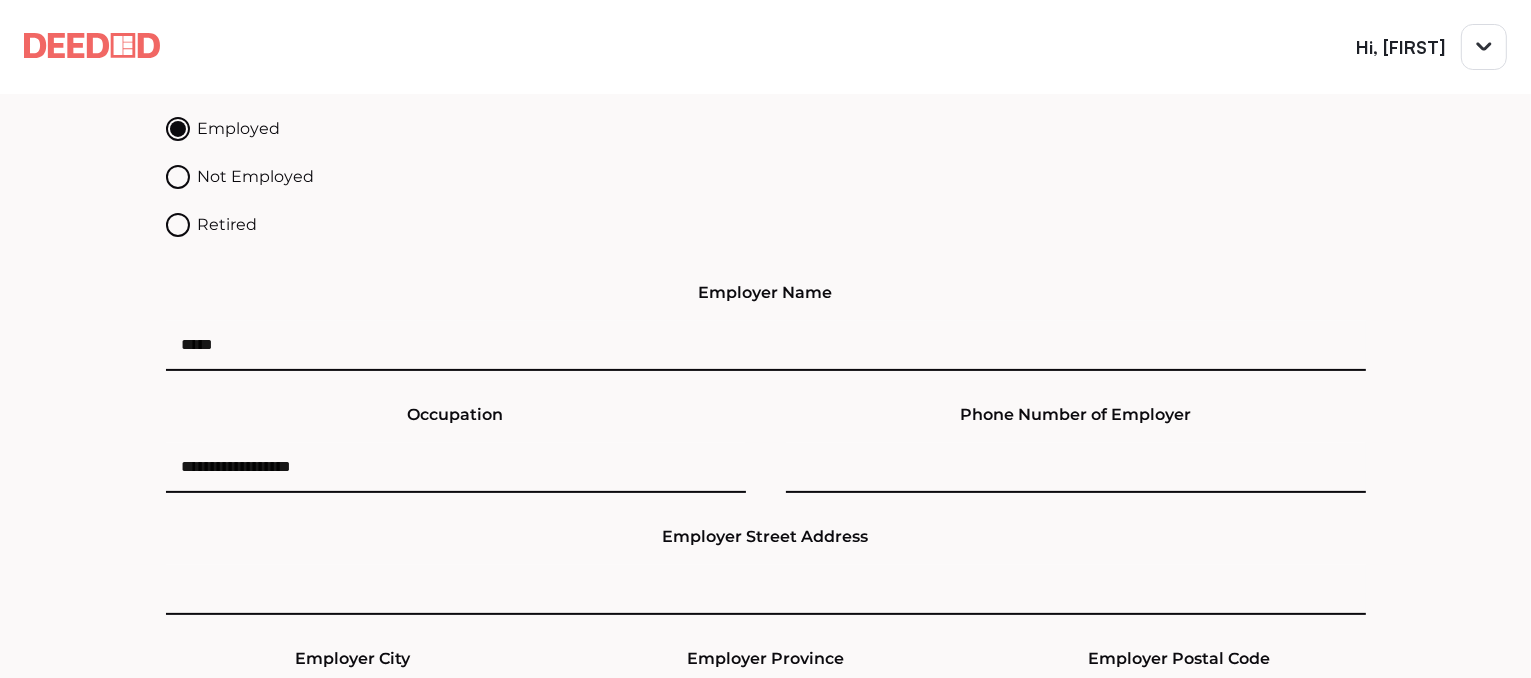 click at bounding box center (1076, 468) 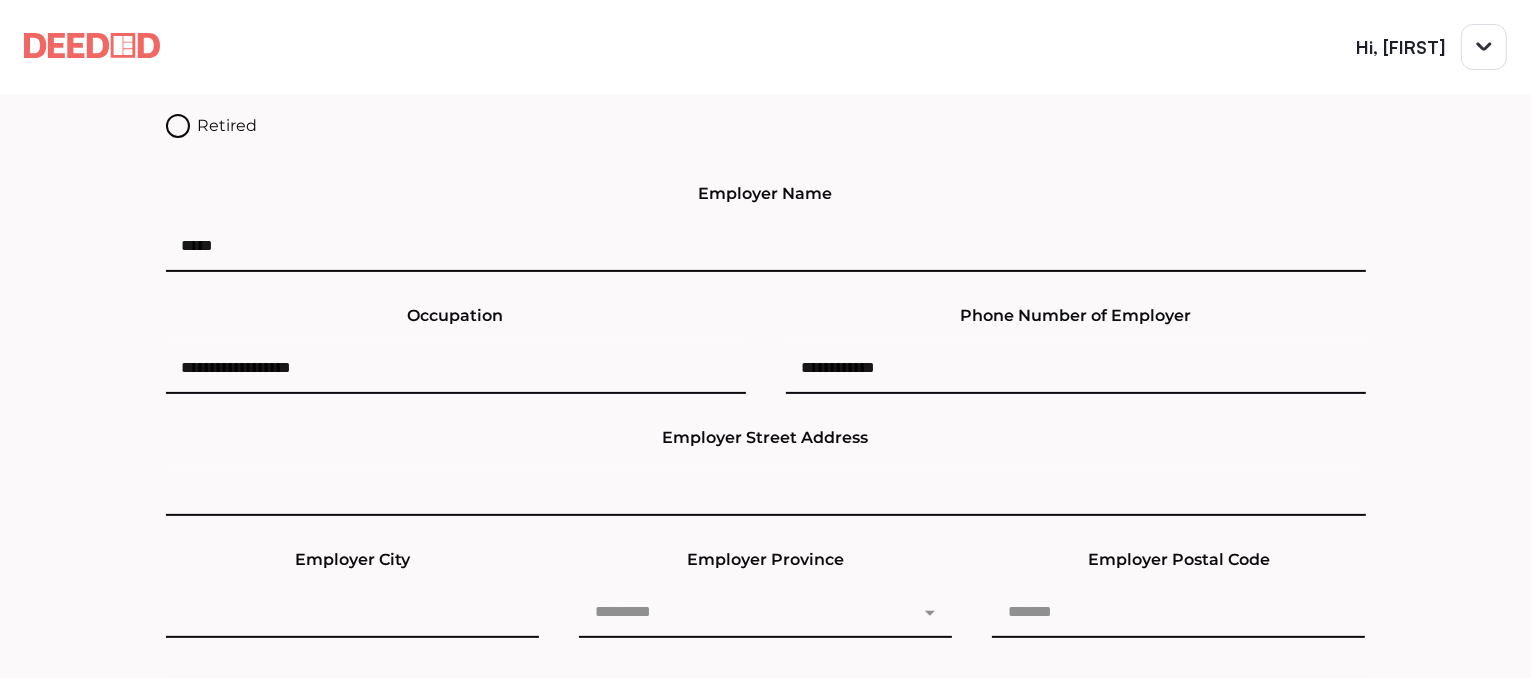 scroll, scrollTop: 515, scrollLeft: 0, axis: vertical 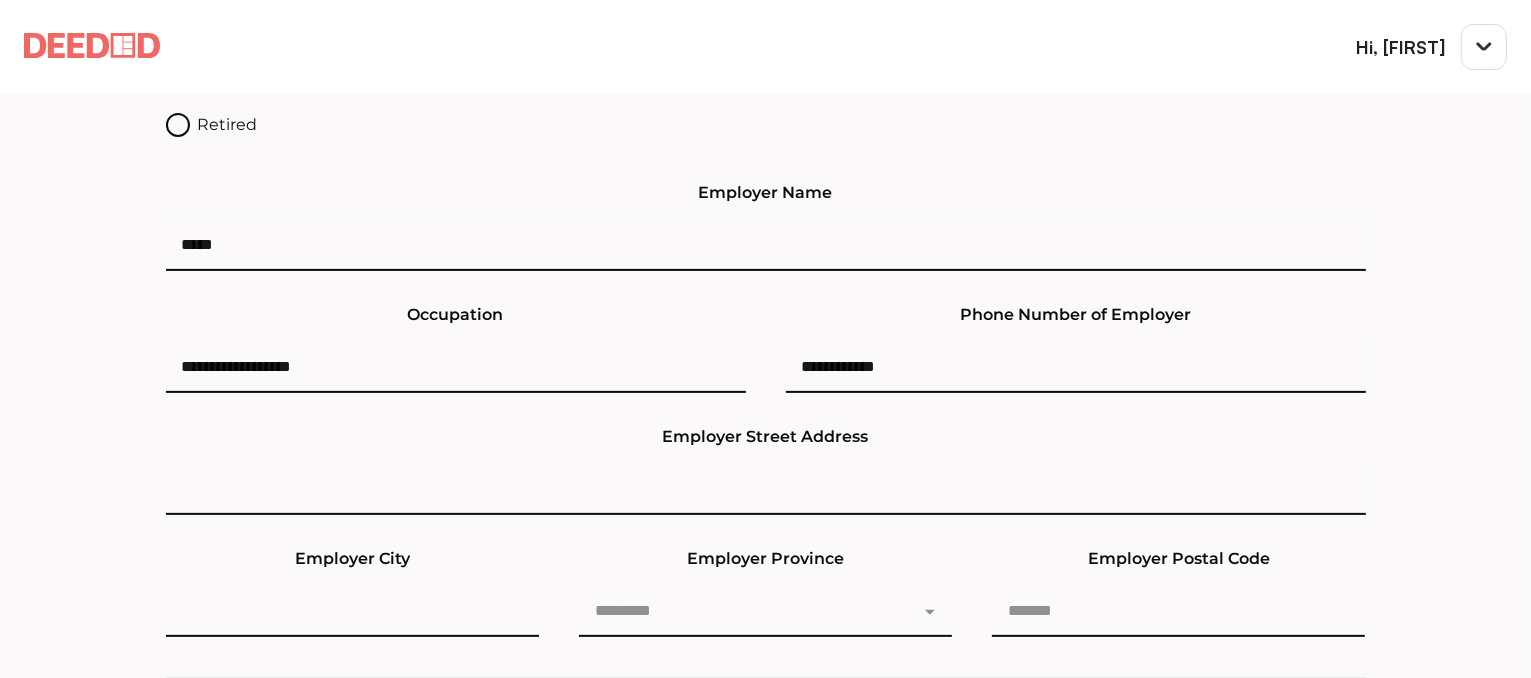 type on "**********" 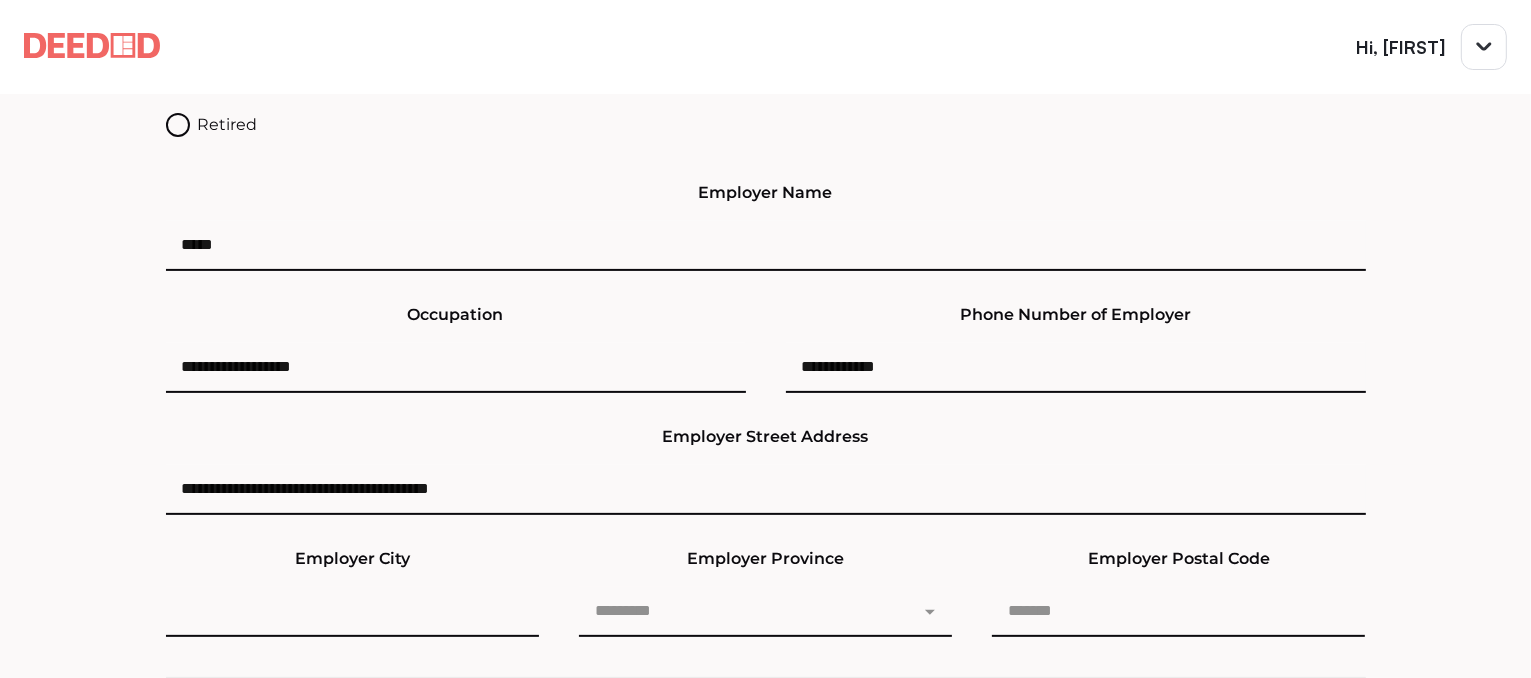 drag, startPoint x: 420, startPoint y: 489, endPoint x: 334, endPoint y: 495, distance: 86.209045 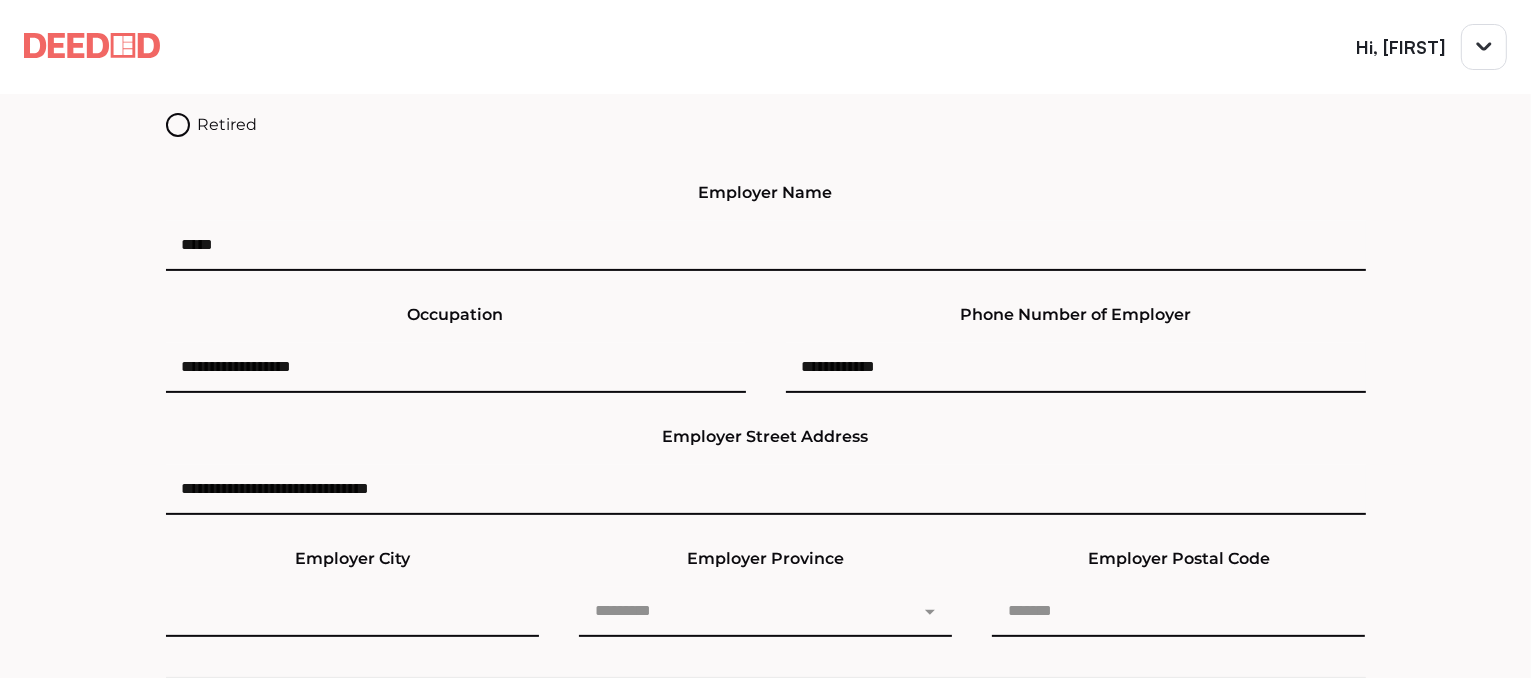 type on "**********" 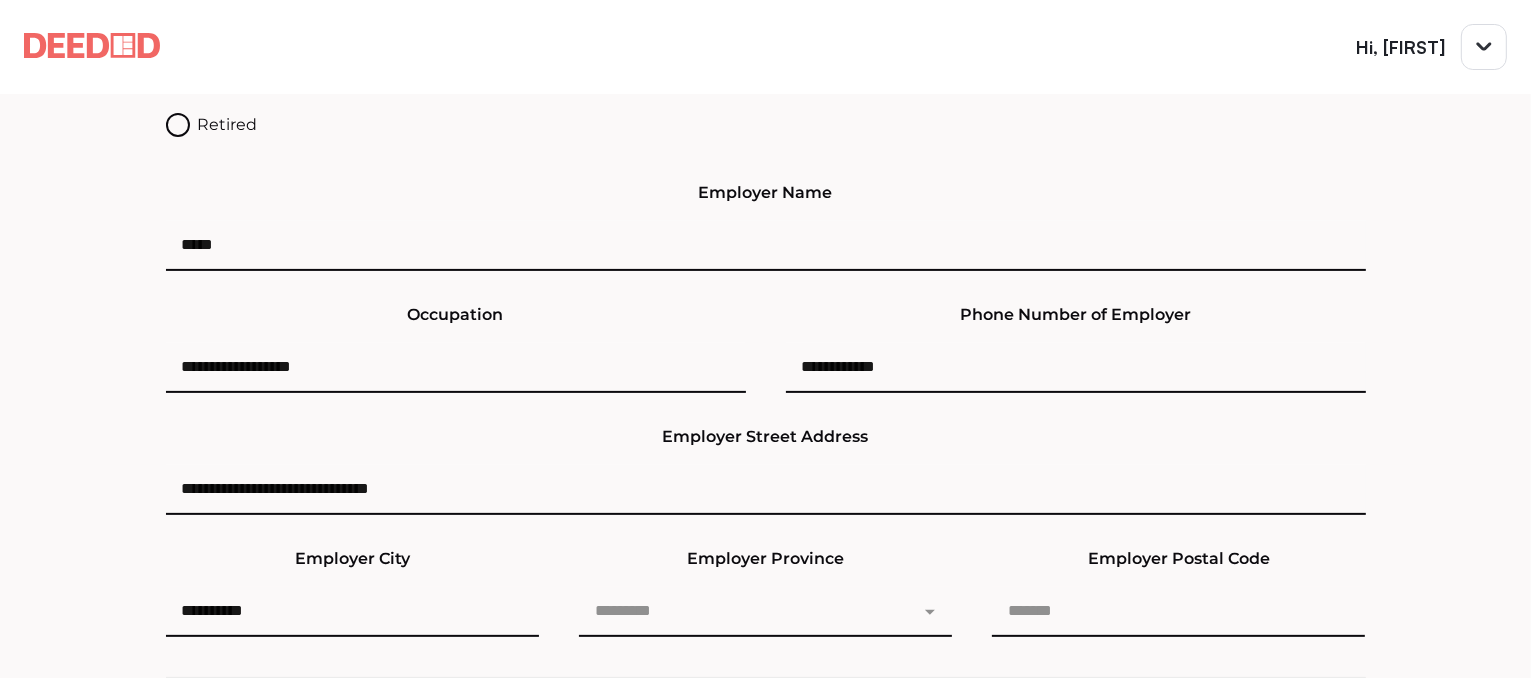 type on "**********" 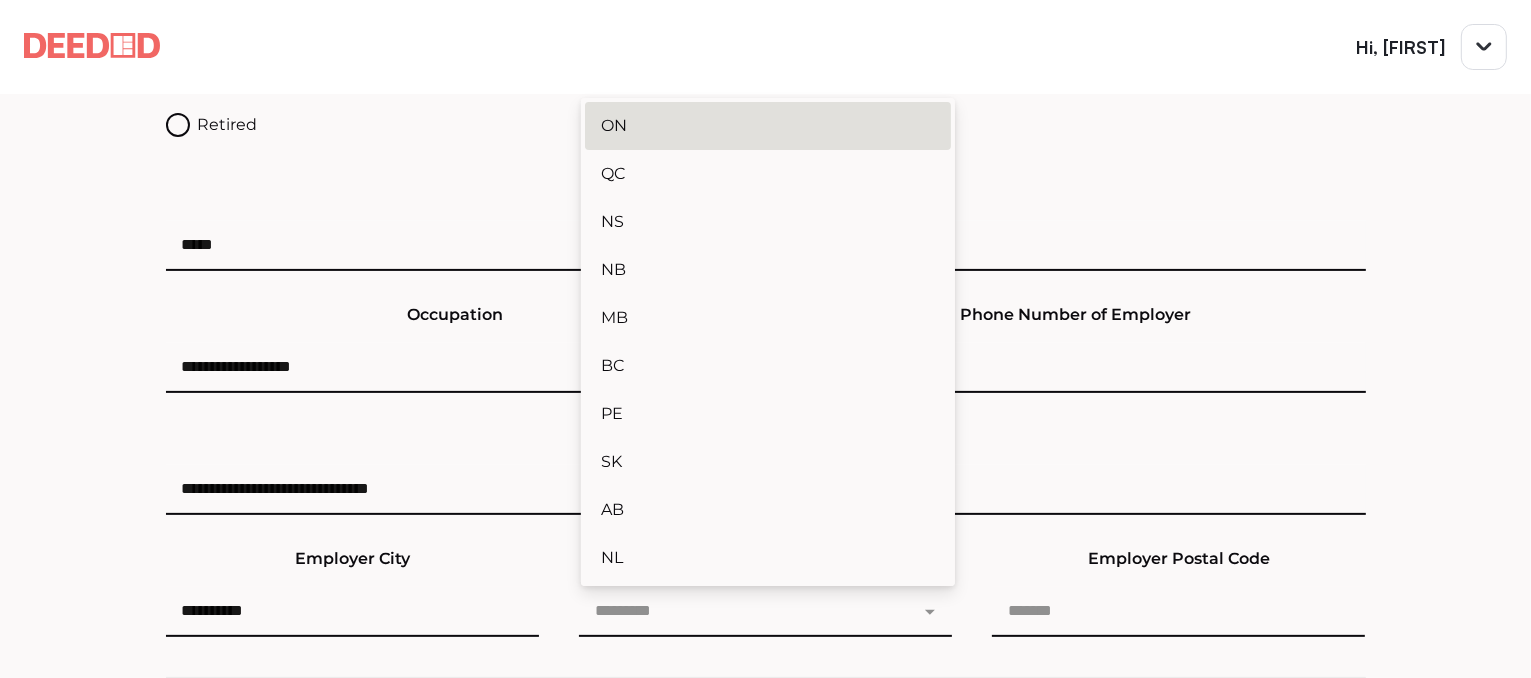 click on "ON" at bounding box center (767, 126) 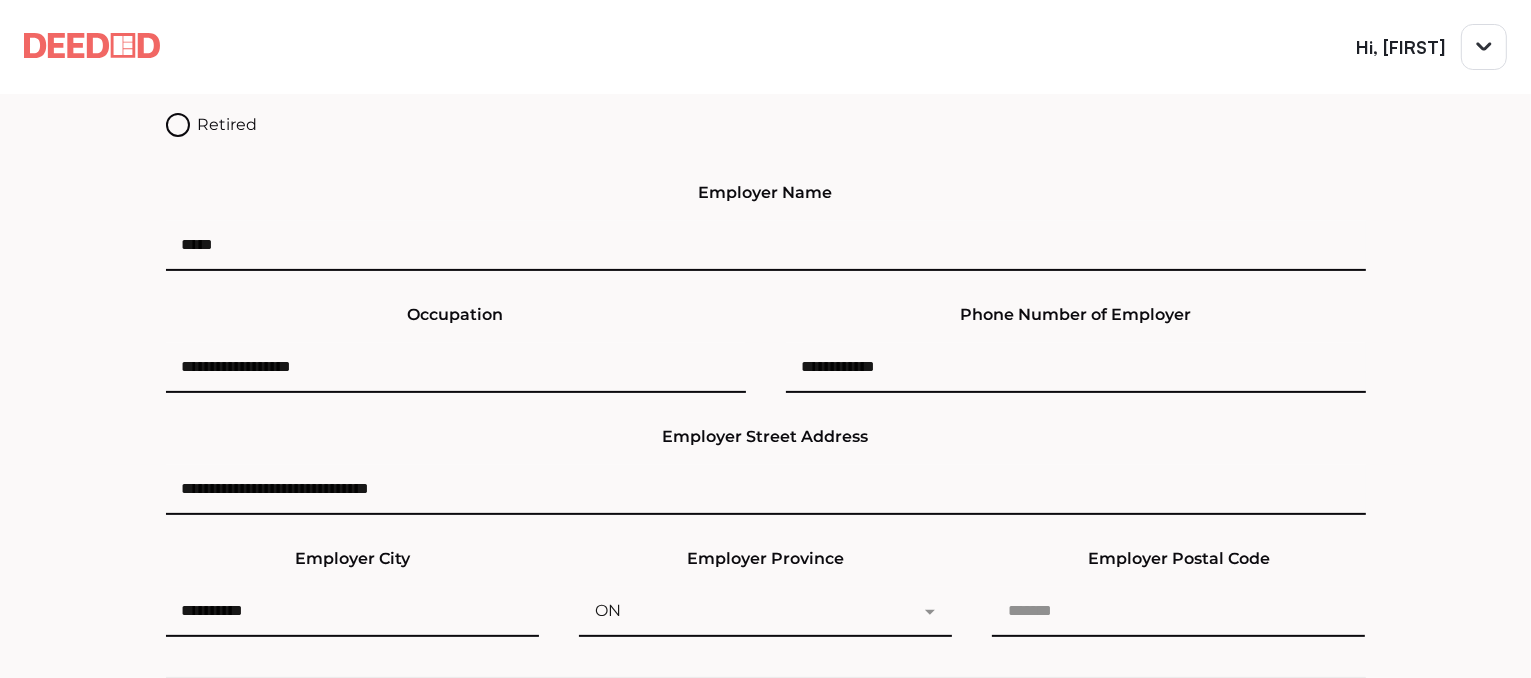 drag, startPoint x: 443, startPoint y: 490, endPoint x: 373, endPoint y: 499, distance: 70.5762 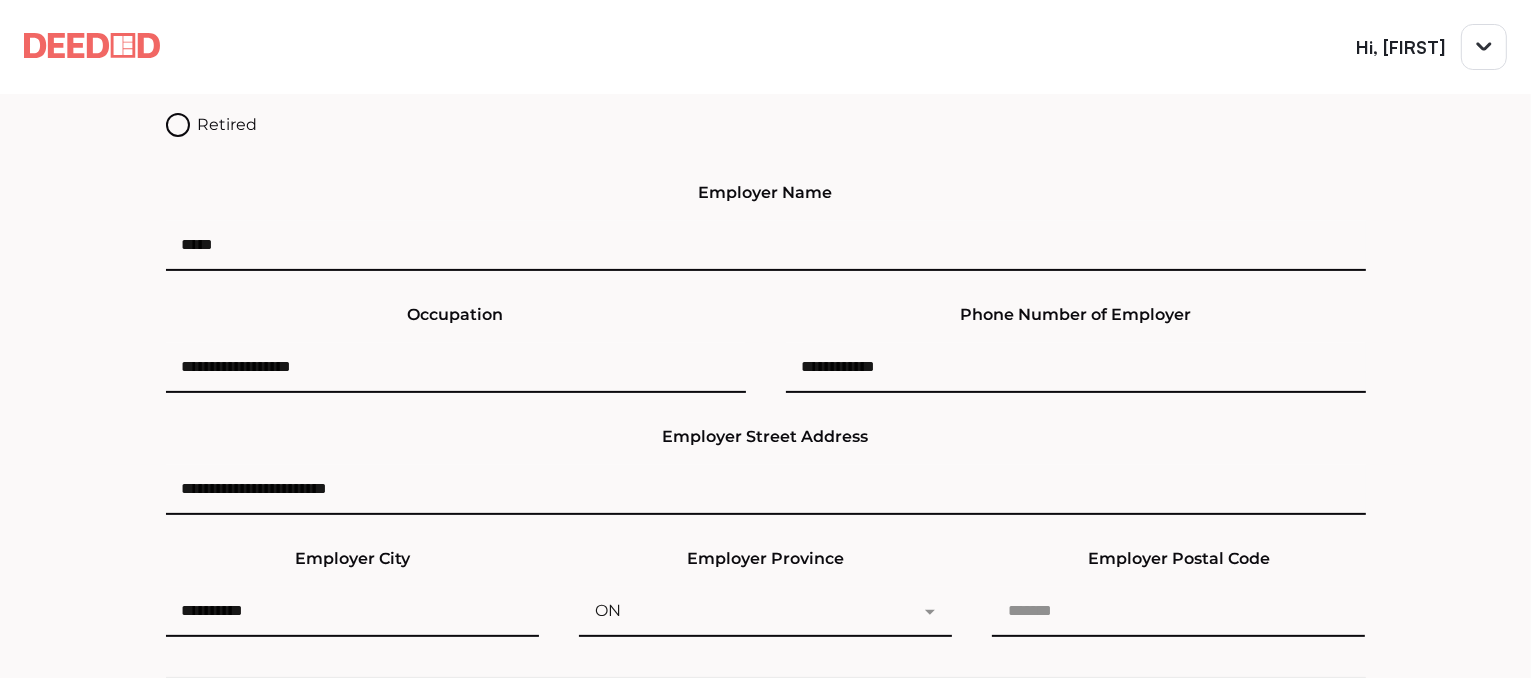type on "**********" 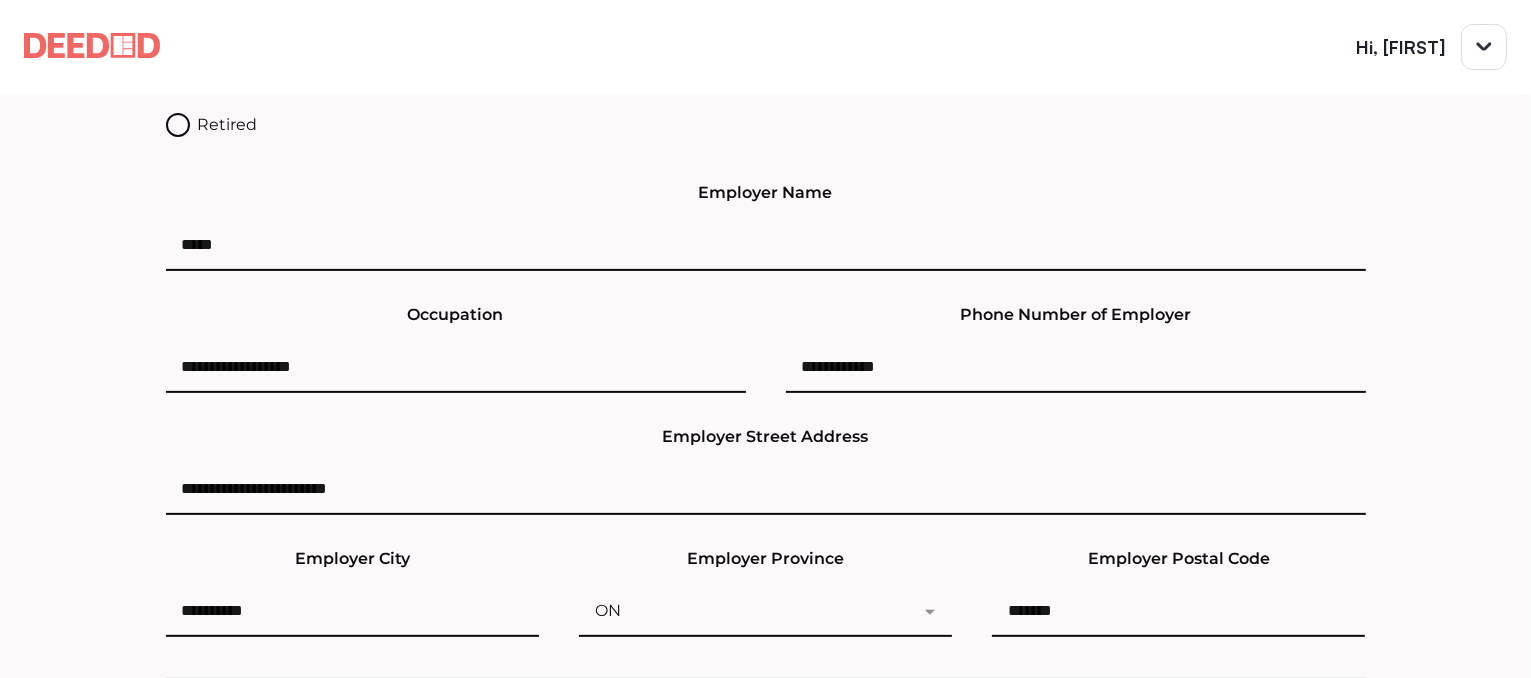 type on "*******" 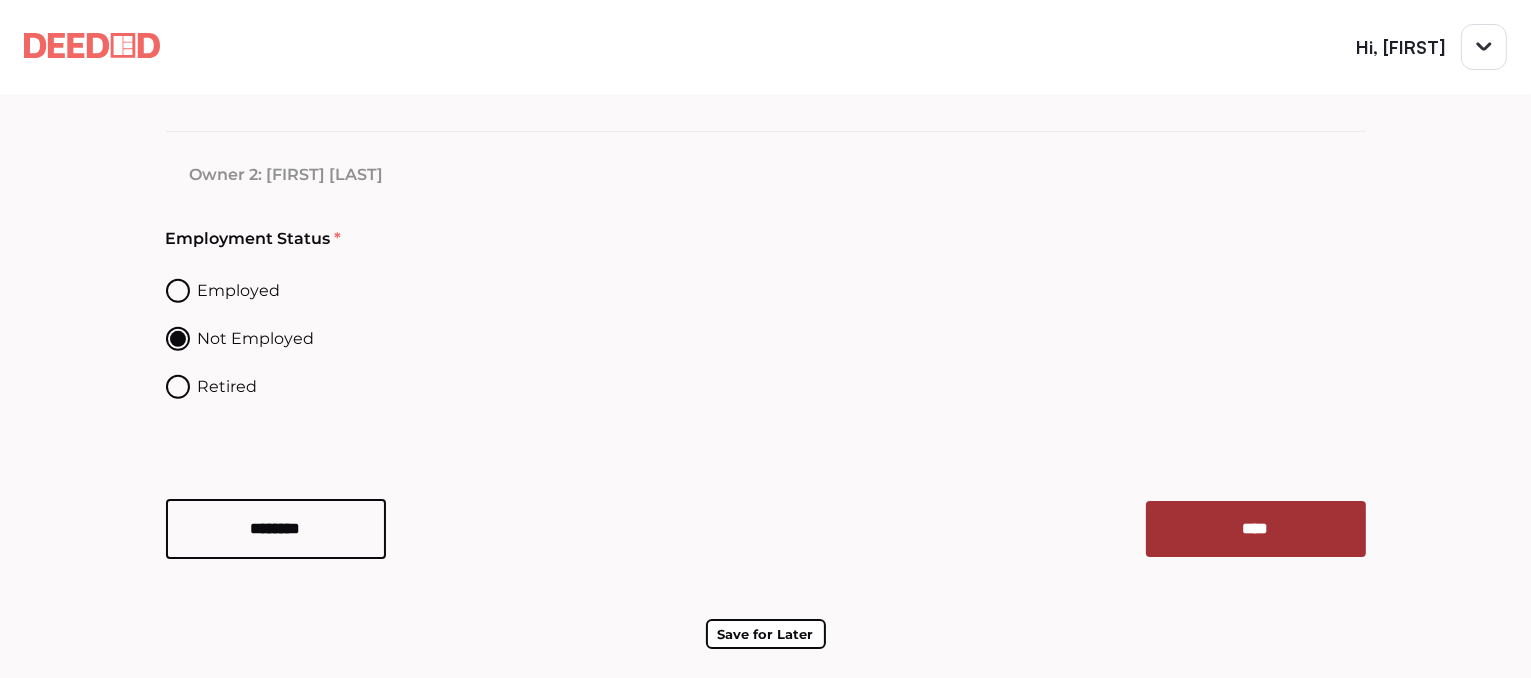 type on "**********" 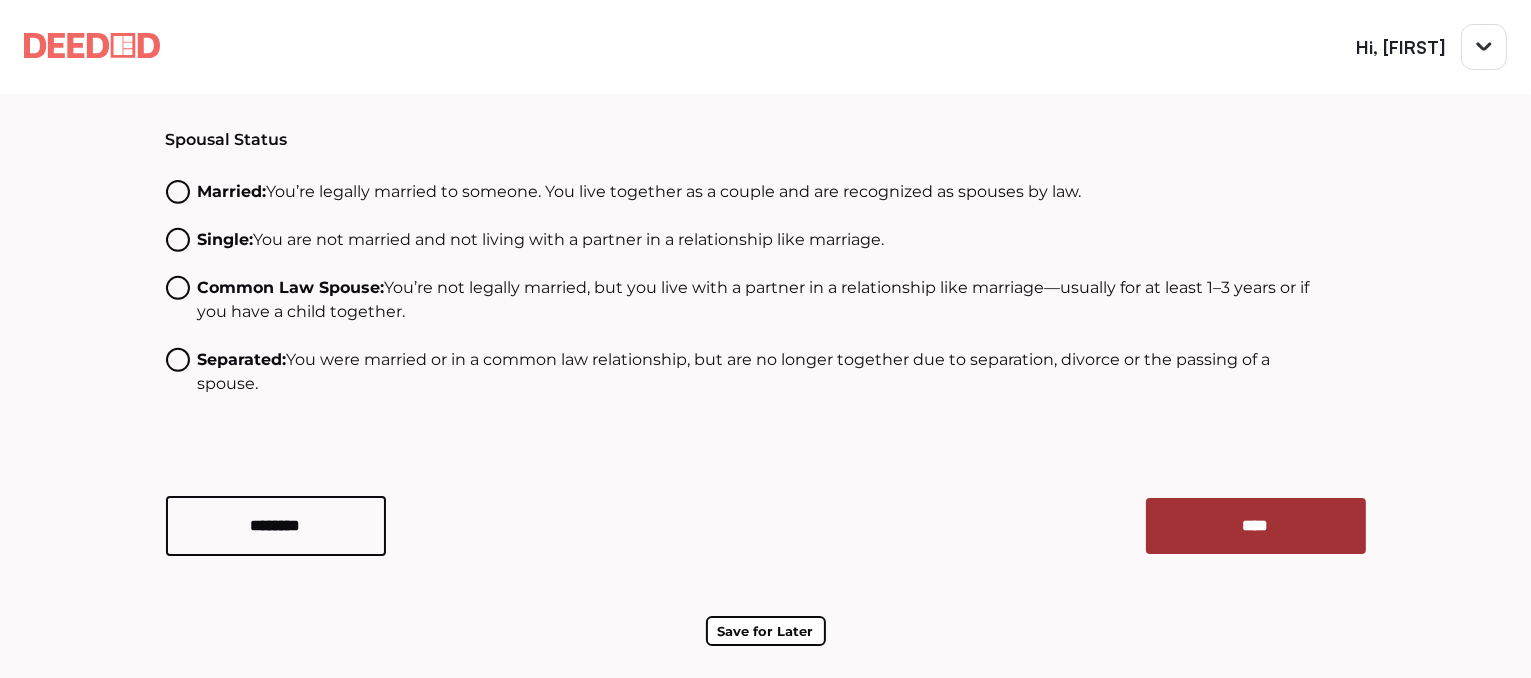 scroll, scrollTop: 215, scrollLeft: 0, axis: vertical 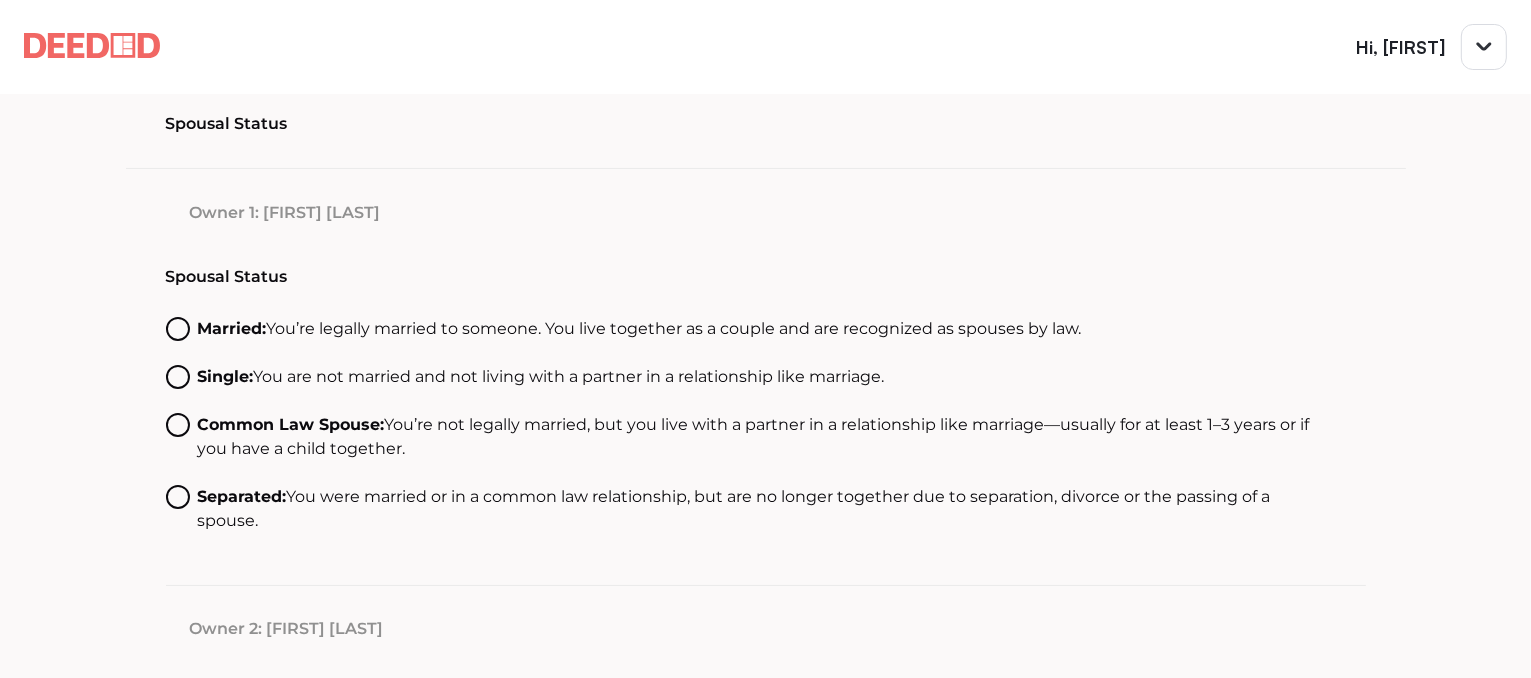 click at bounding box center [178, 329] 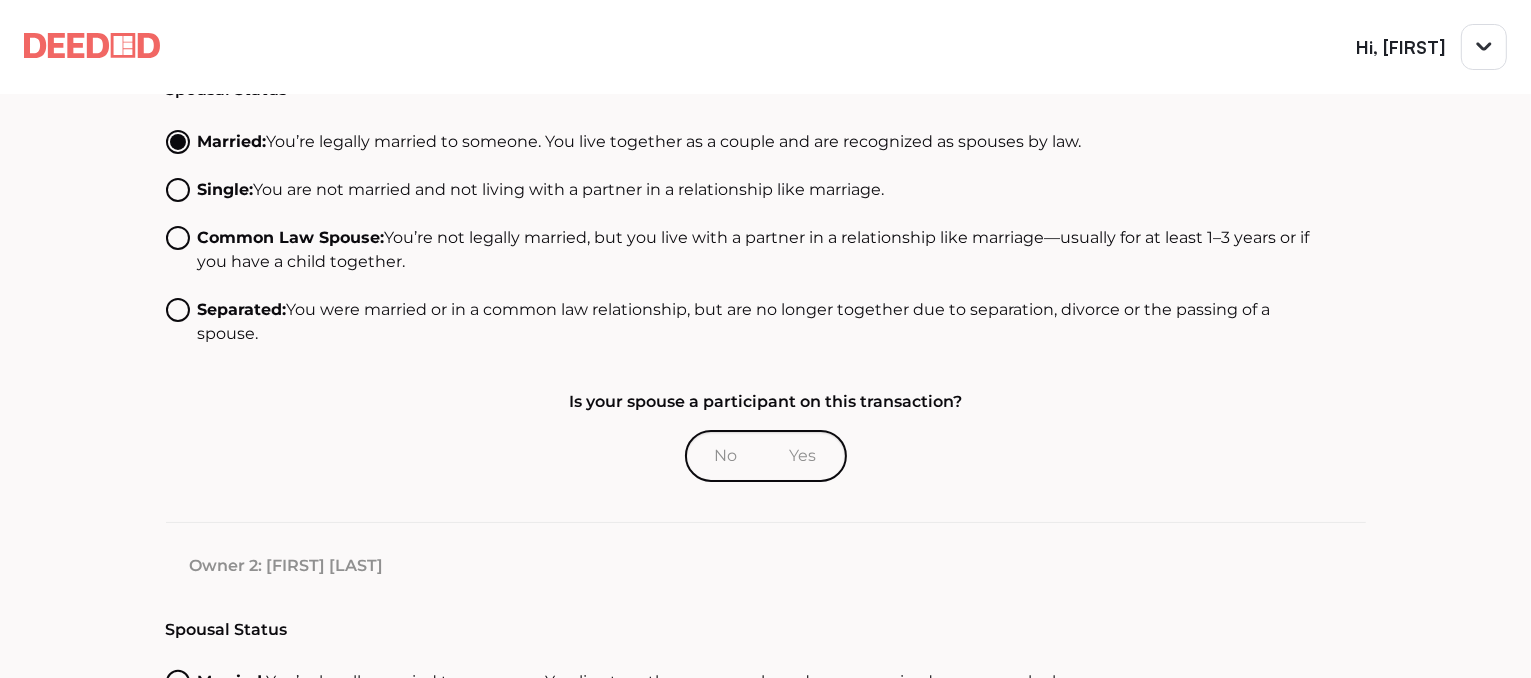scroll, scrollTop: 415, scrollLeft: 0, axis: vertical 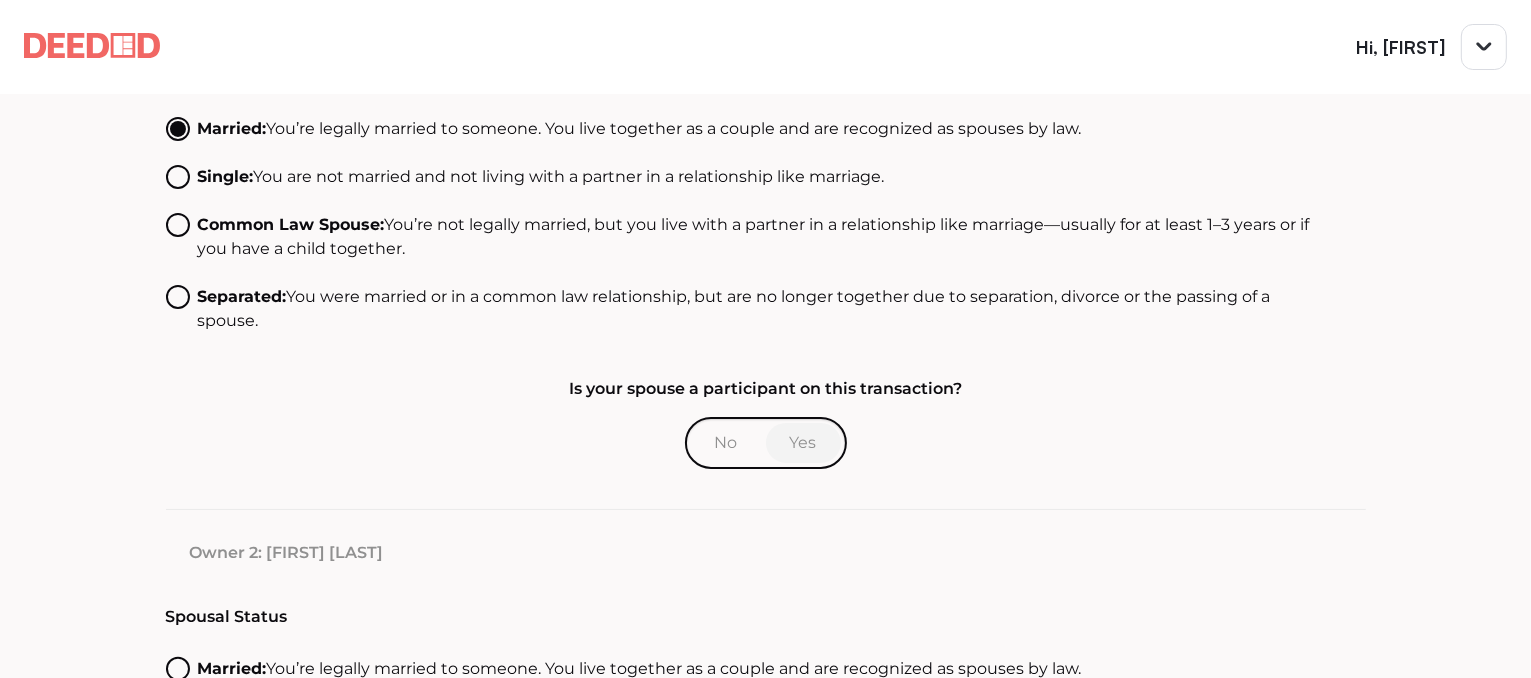 click on "Yes" at bounding box center [726, 442] 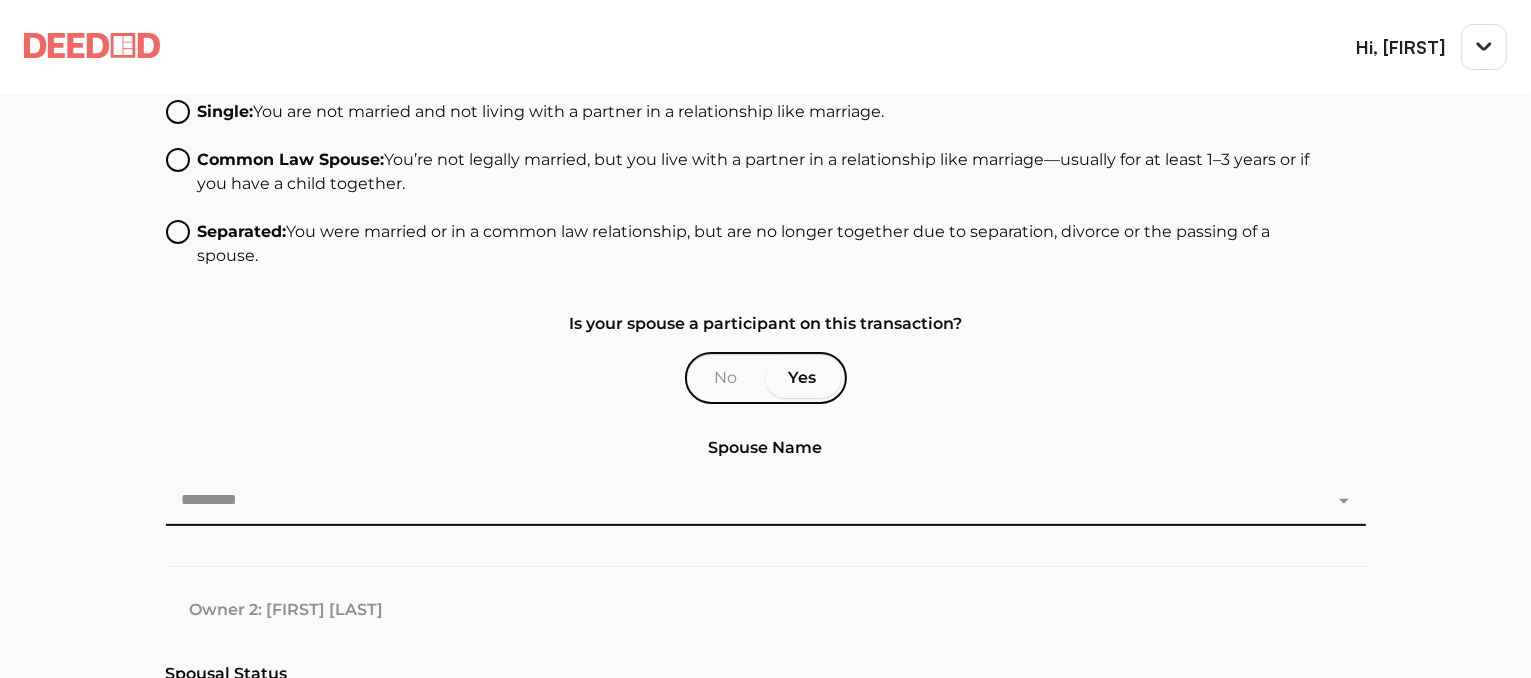 scroll, scrollTop: 515, scrollLeft: 0, axis: vertical 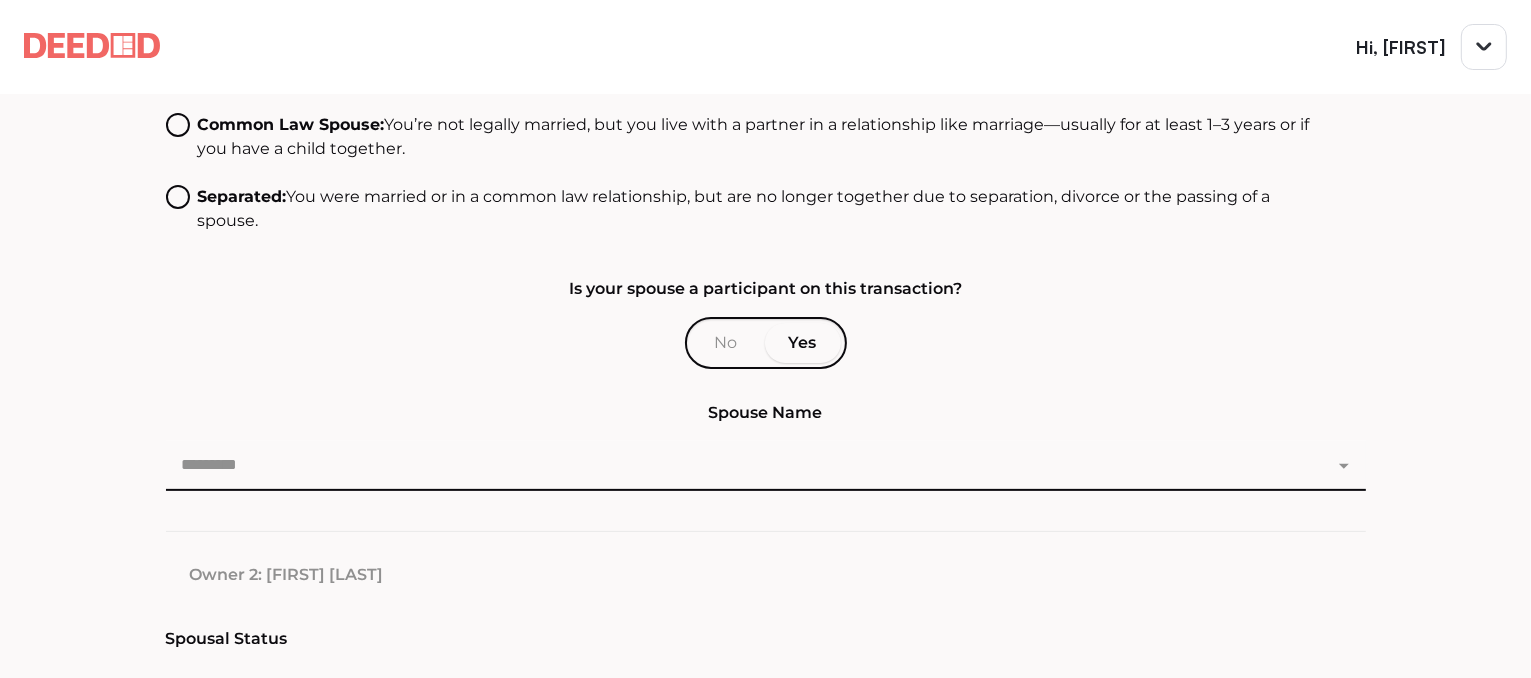 click at bounding box center [766, 466] 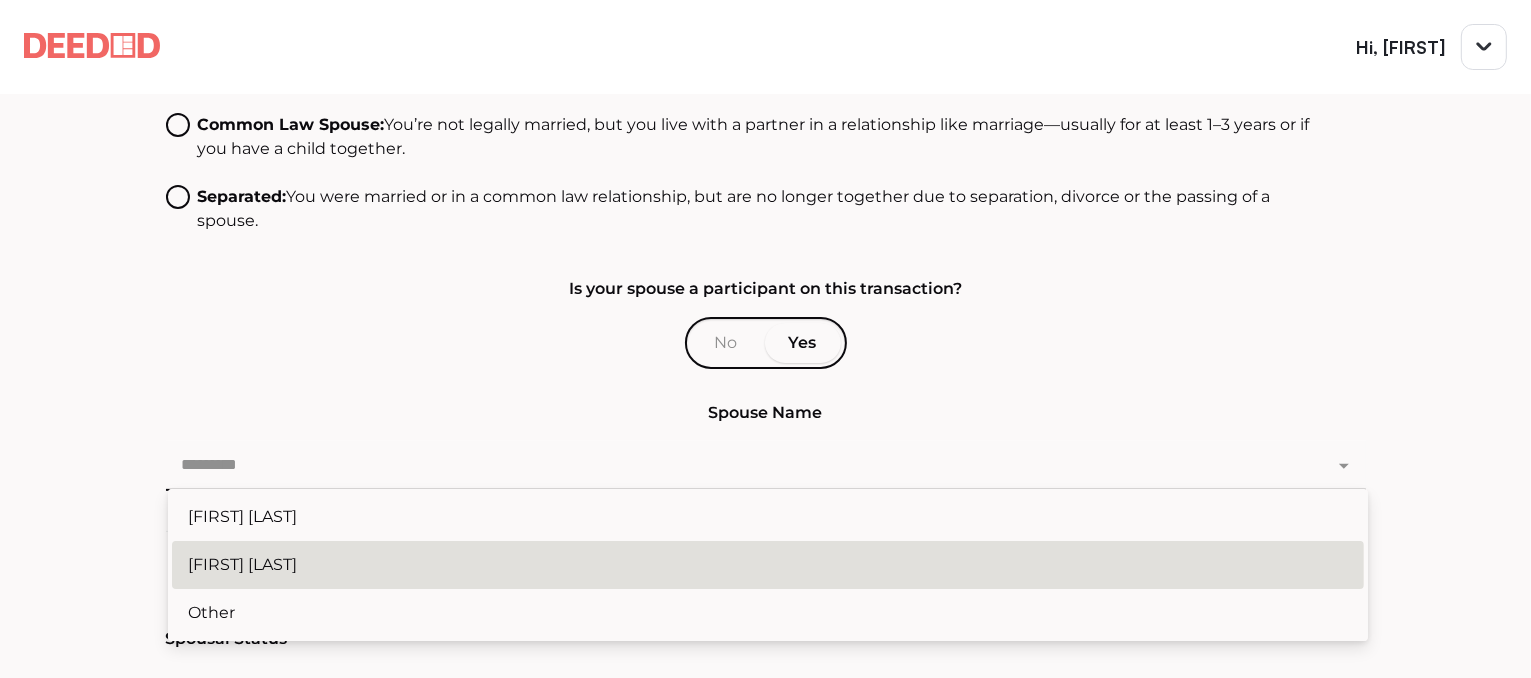 click on "[FIRST] [LAST]" at bounding box center [768, 565] 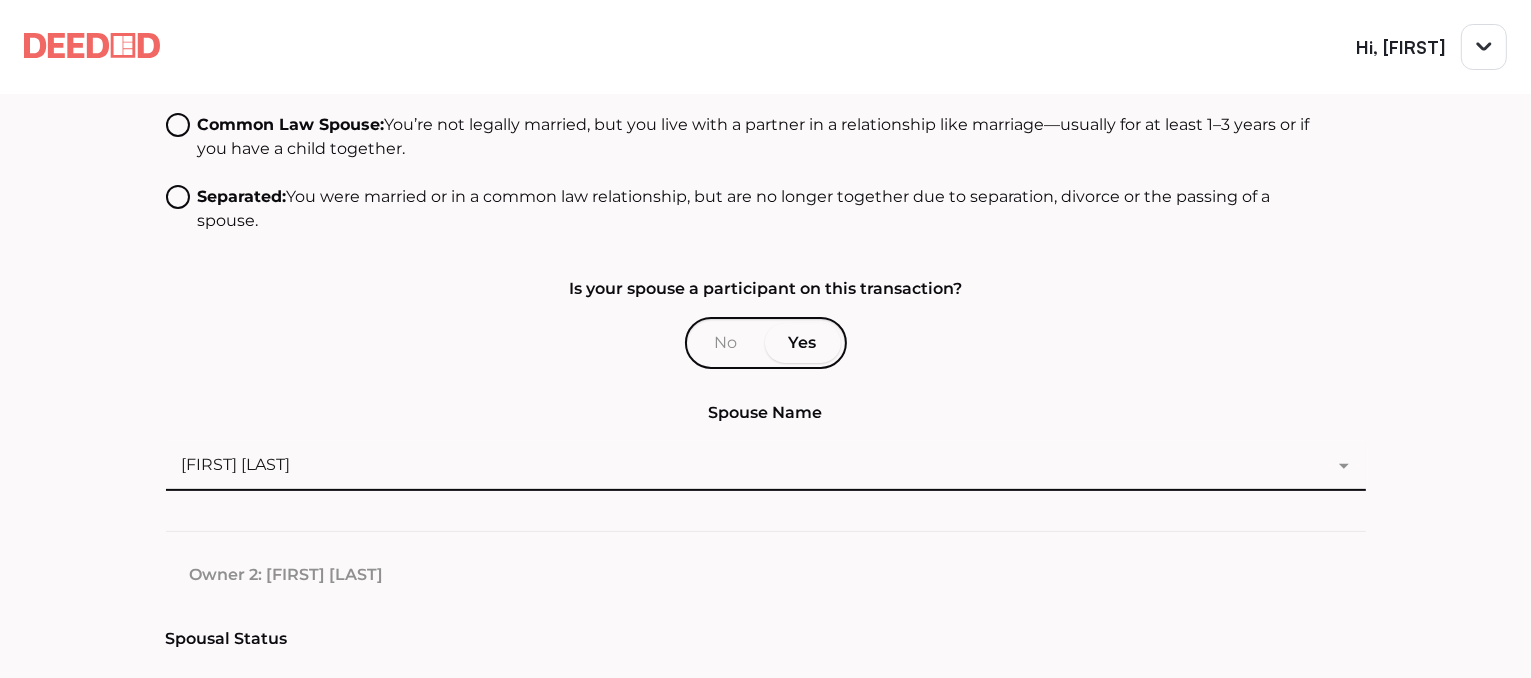 click at bounding box center (750, 465) 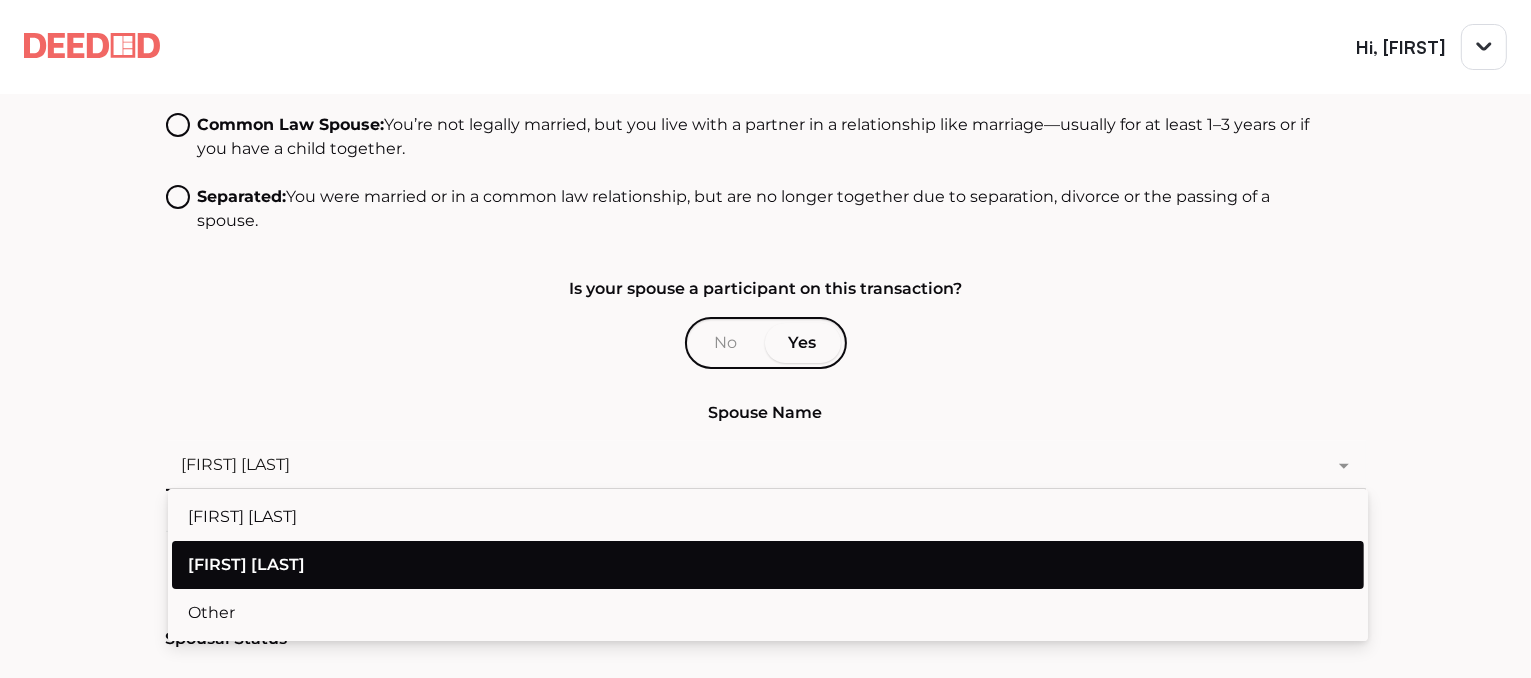 click at bounding box center [750, 465] 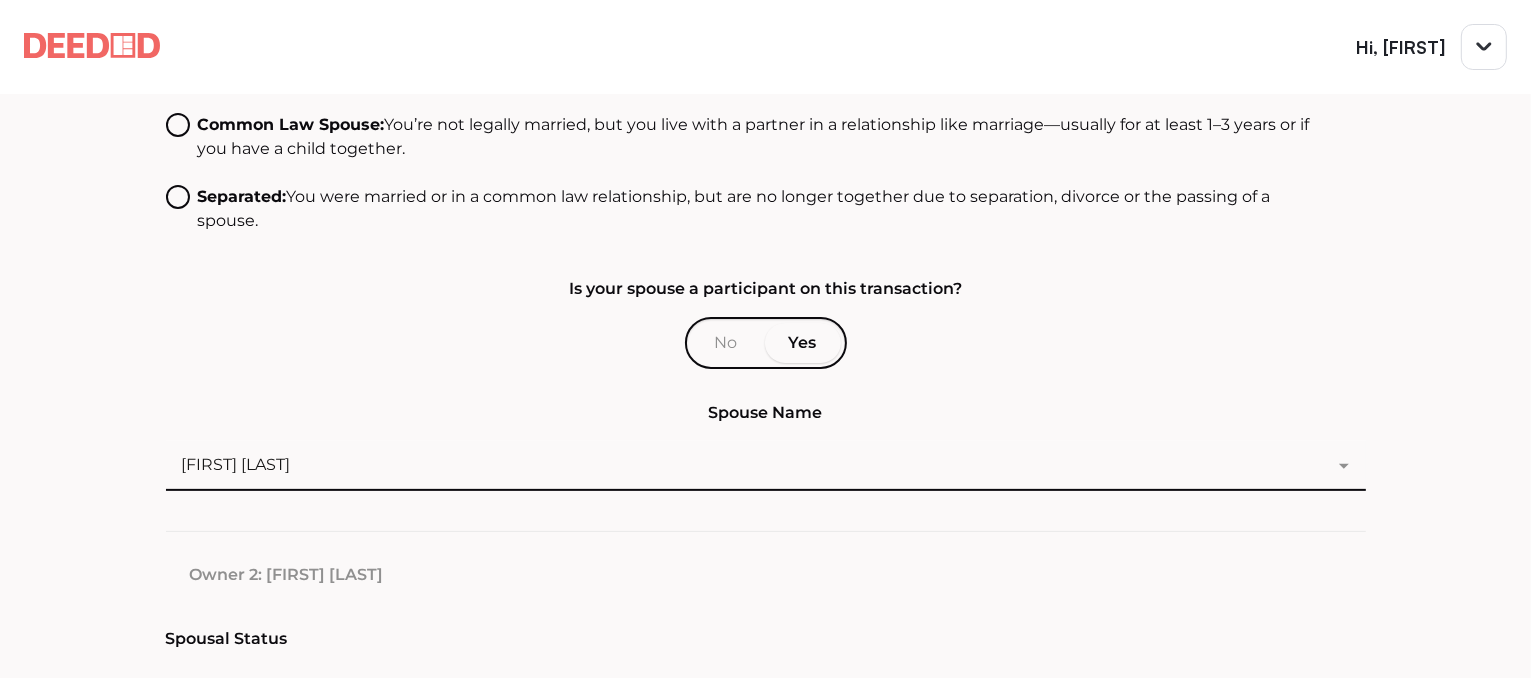 drag, startPoint x: 304, startPoint y: 469, endPoint x: 199, endPoint y: 465, distance: 105.076164 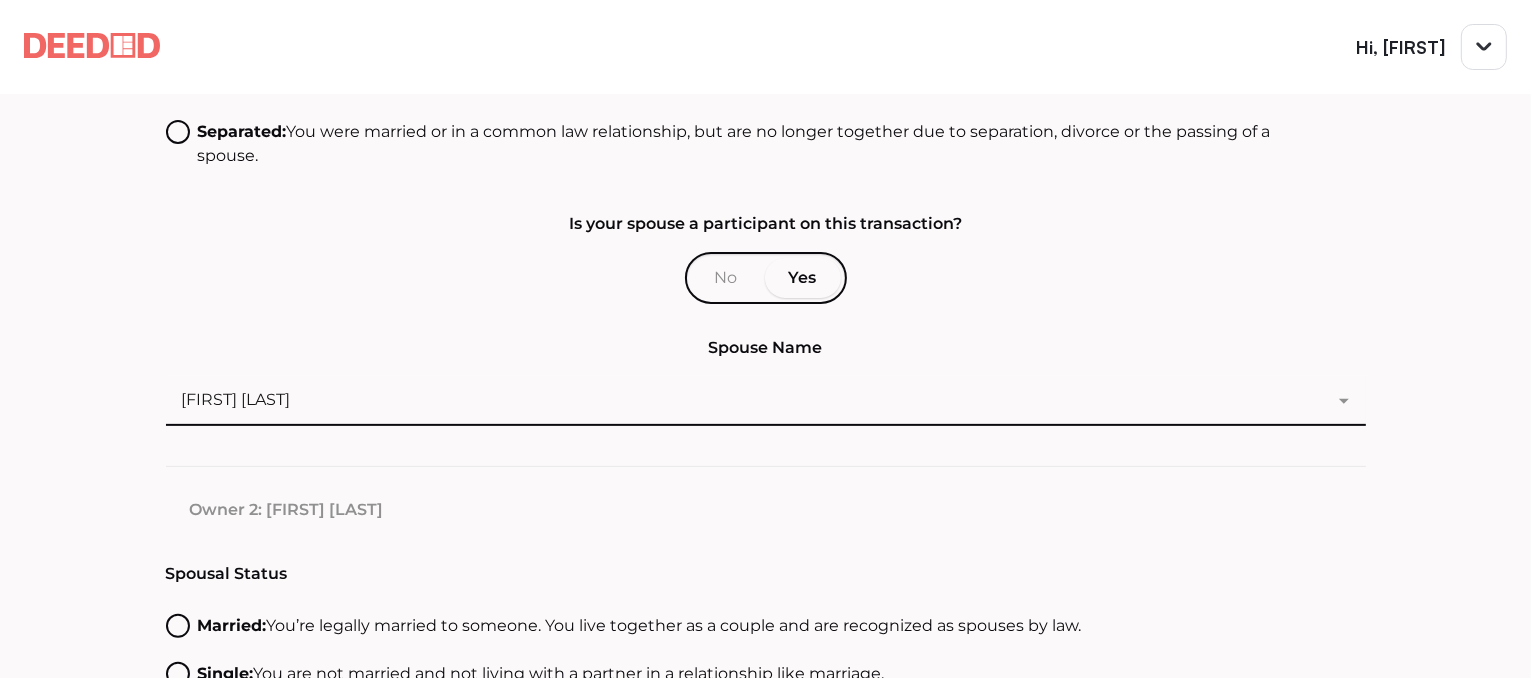 scroll, scrollTop: 615, scrollLeft: 0, axis: vertical 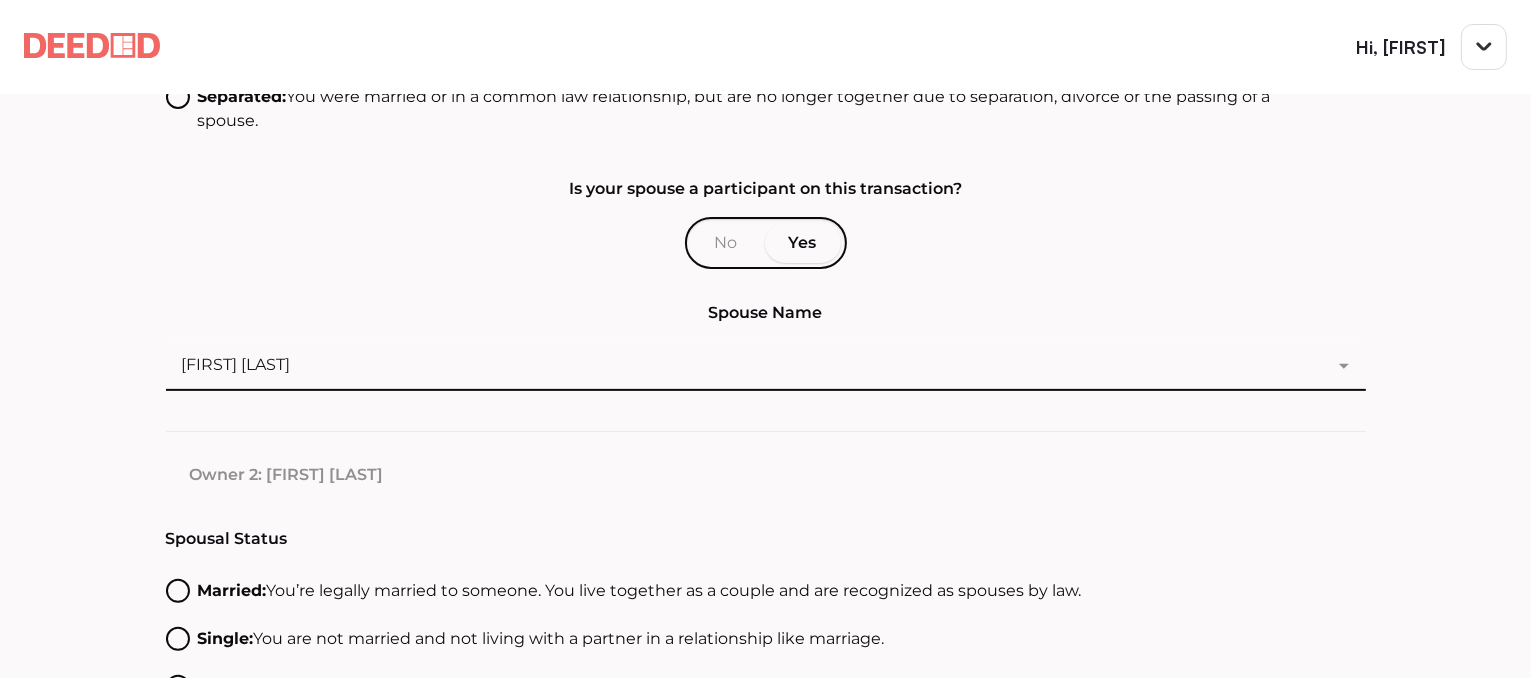 click on "Spouse Name" at bounding box center (766, 312) 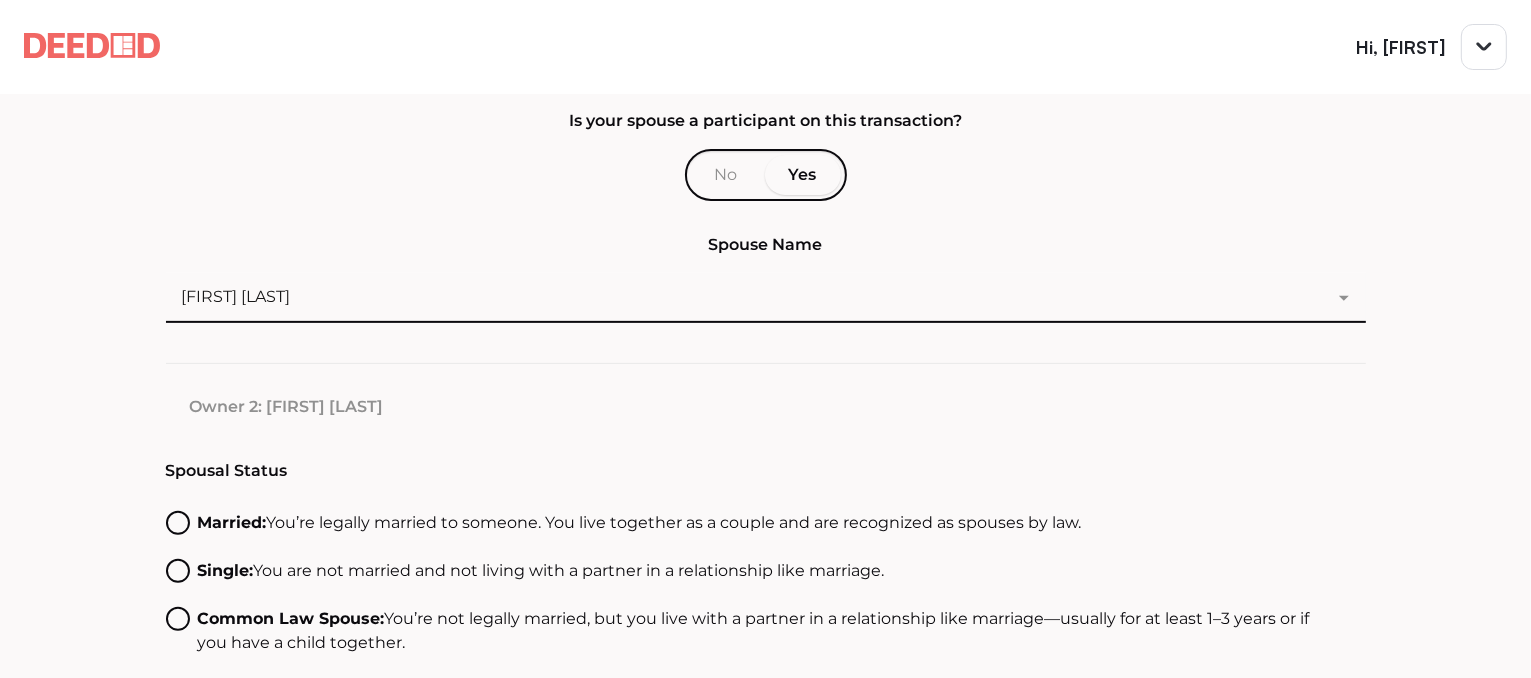 scroll, scrollTop: 715, scrollLeft: 0, axis: vertical 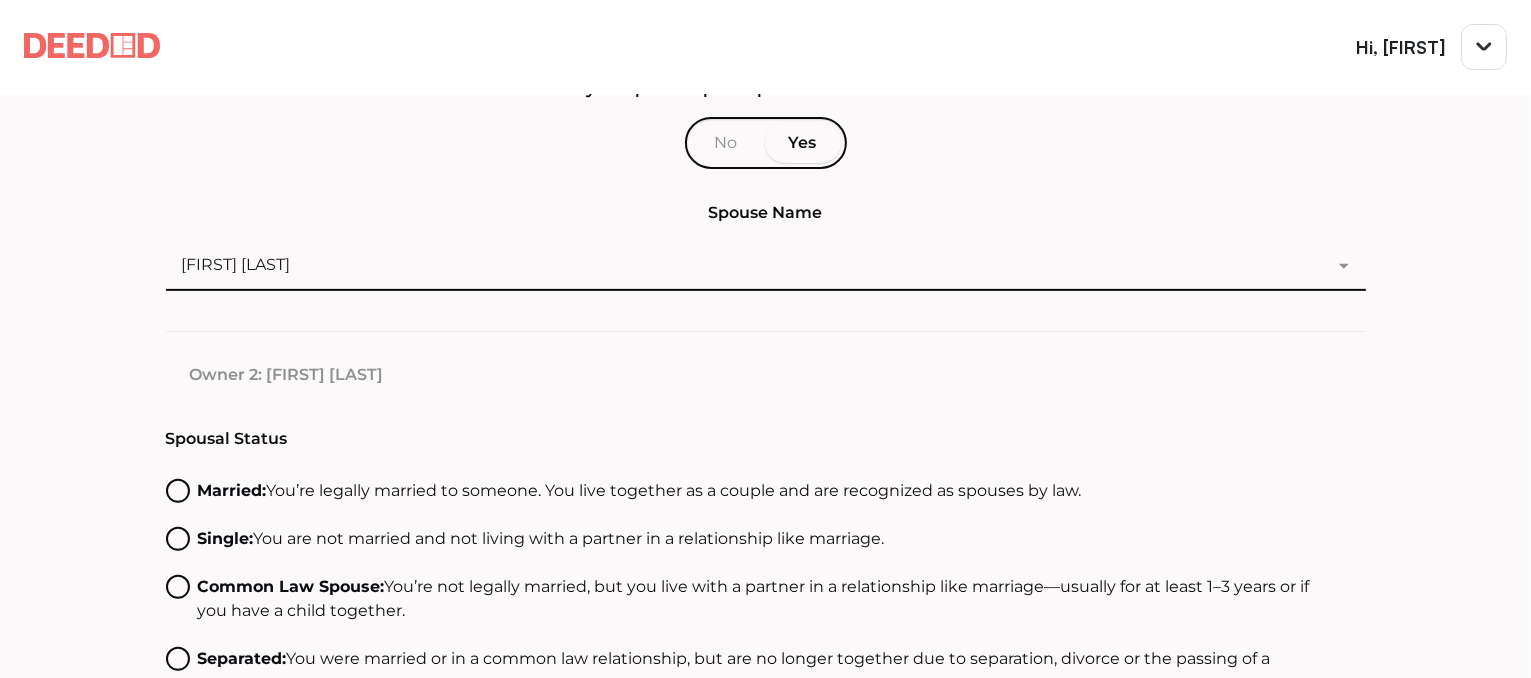 click at bounding box center [178, 491] 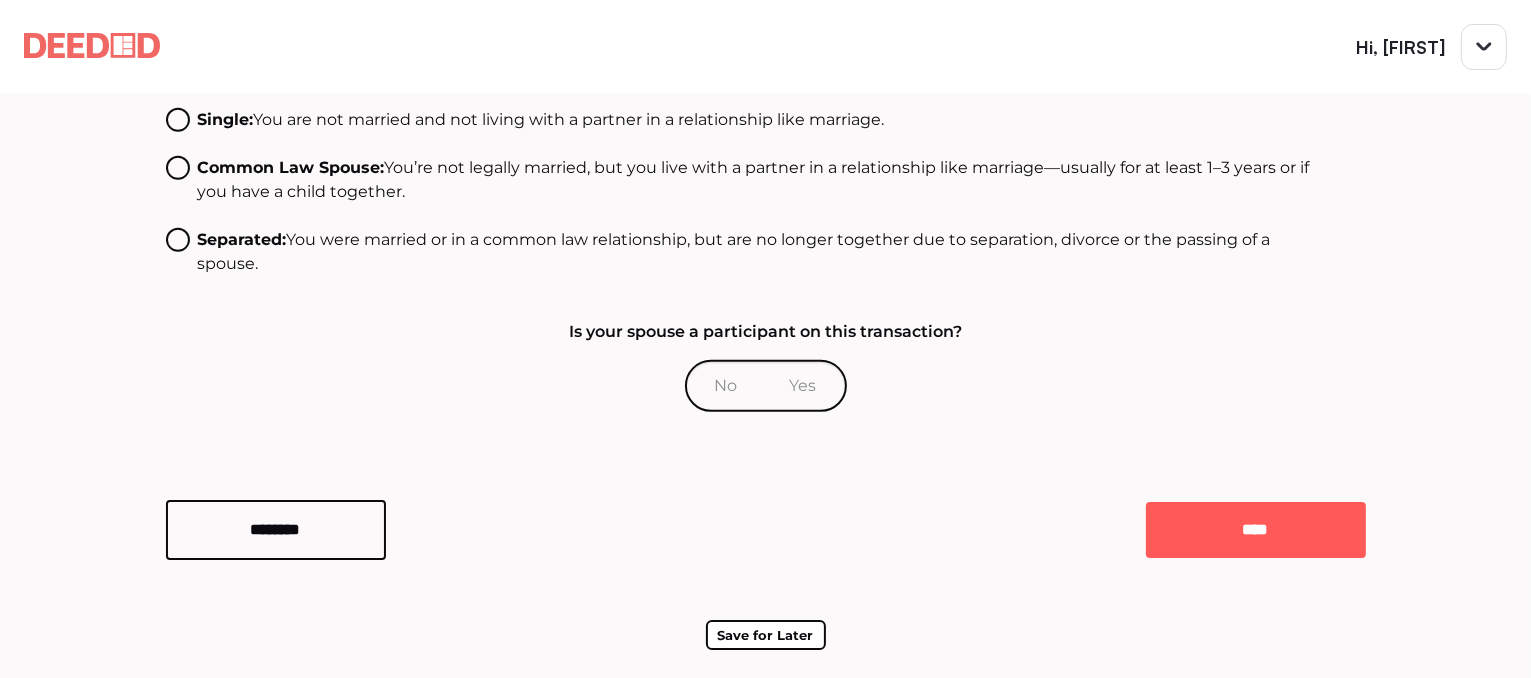 scroll, scrollTop: 1135, scrollLeft: 0, axis: vertical 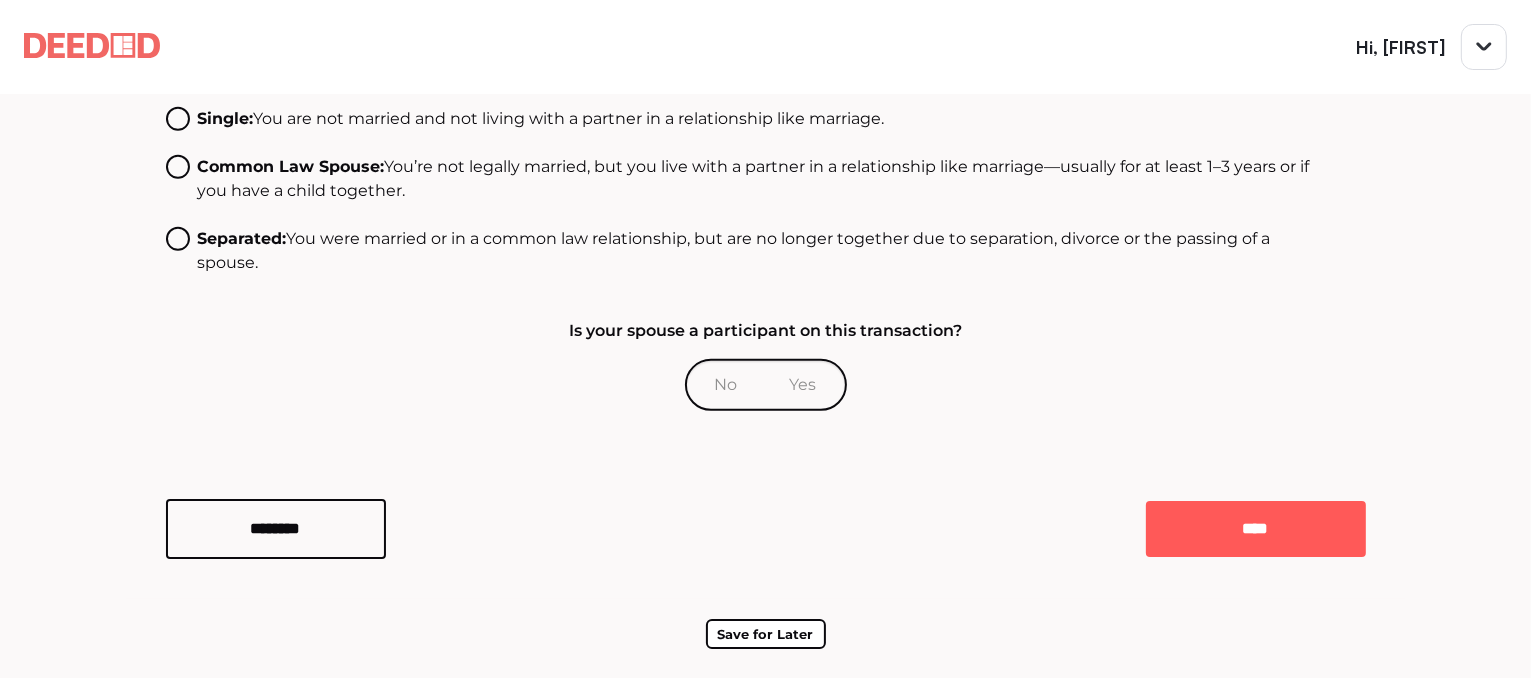 click on "Is your spouse a participant on this transaction? No Yes" at bounding box center (766, 365) 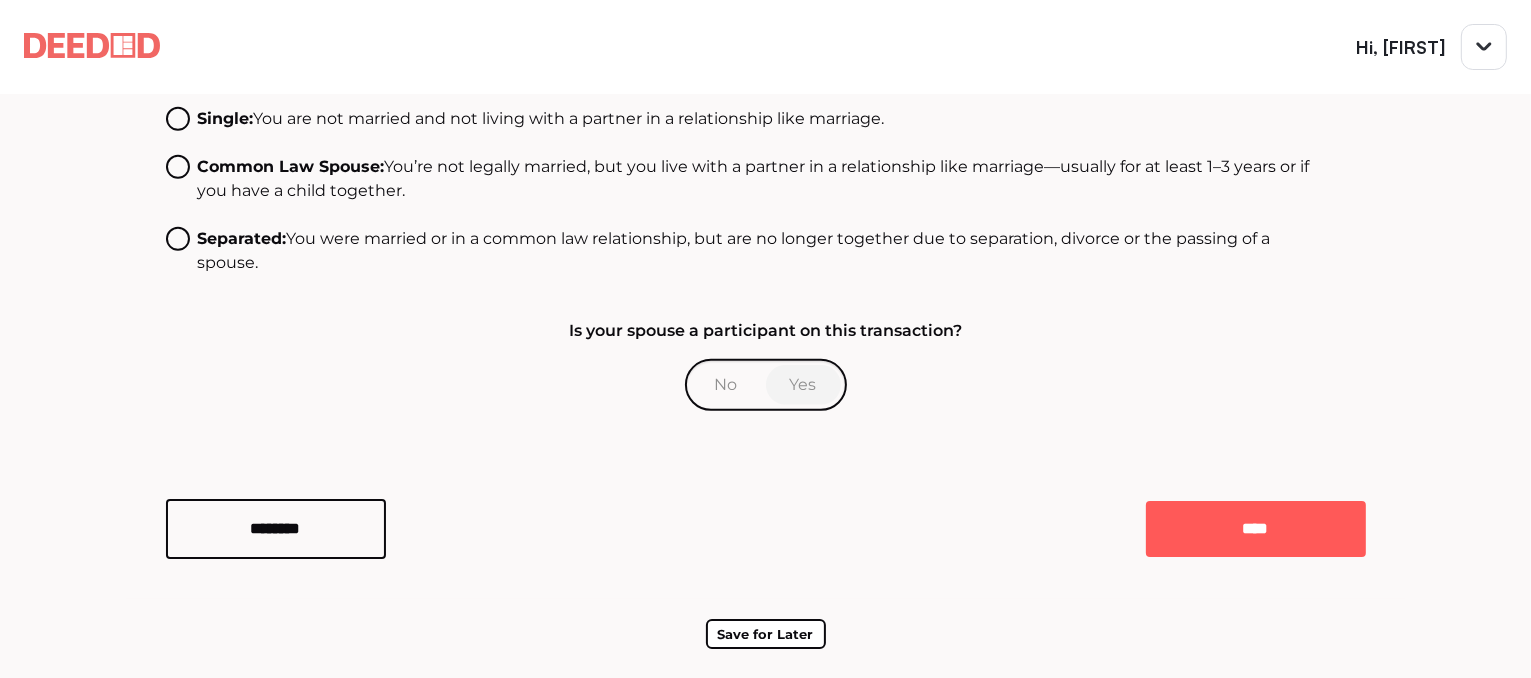click on "Yes" at bounding box center [726, 385] 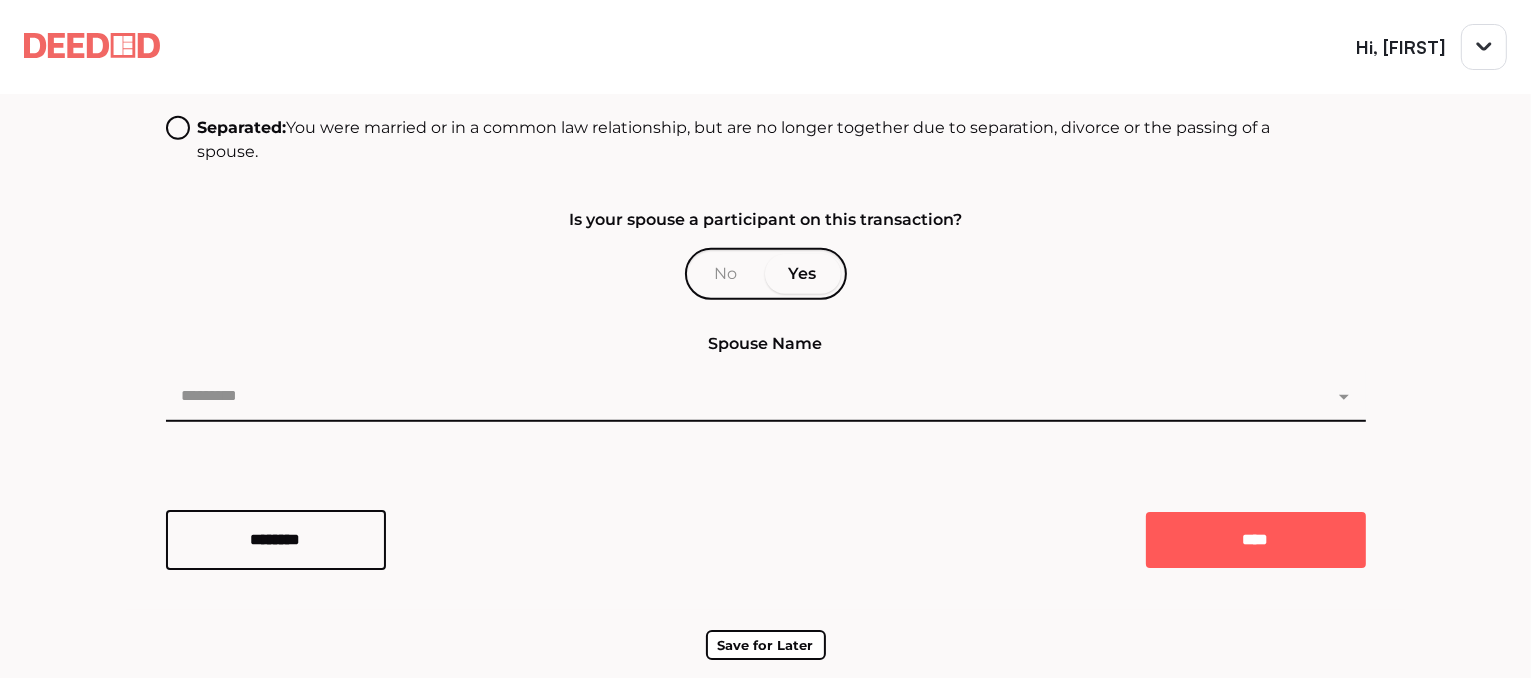 scroll, scrollTop: 1256, scrollLeft: 0, axis: vertical 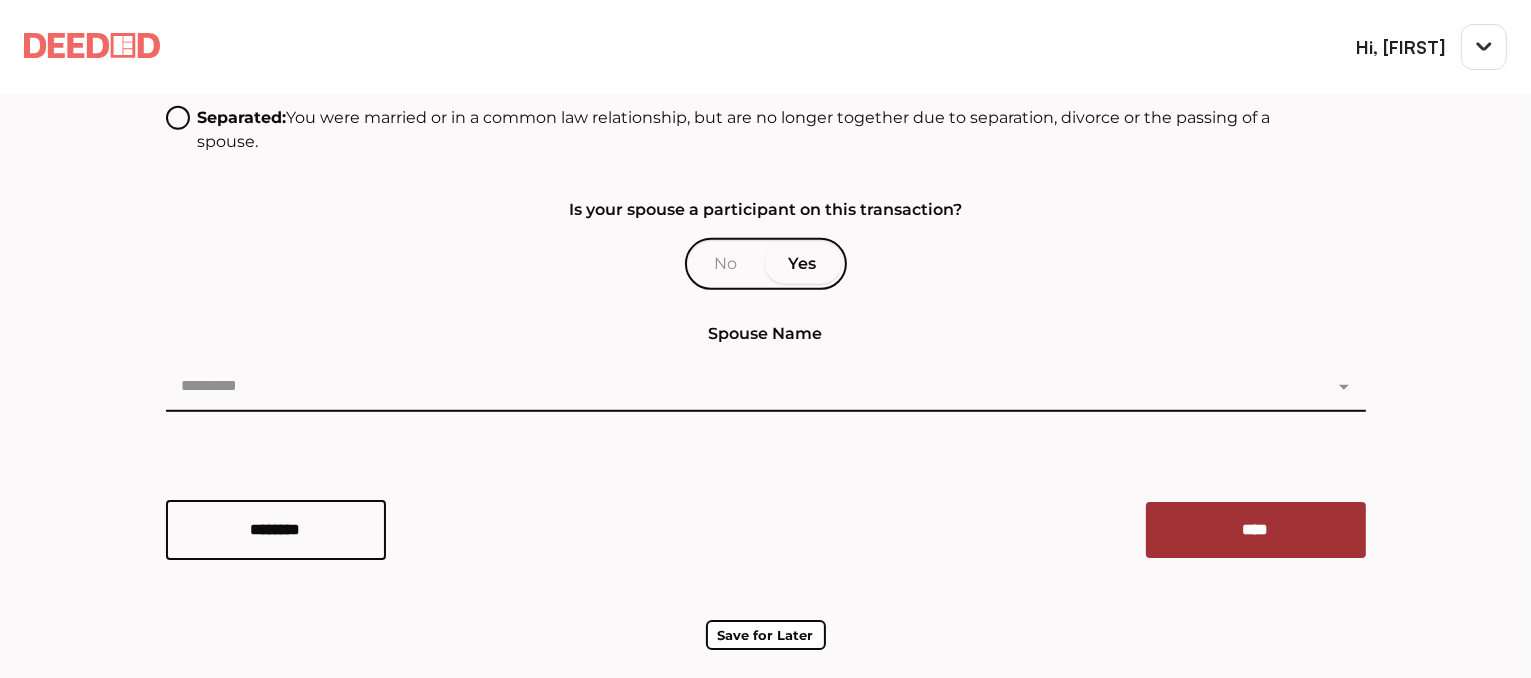 click on "****" at bounding box center (1256, 530) 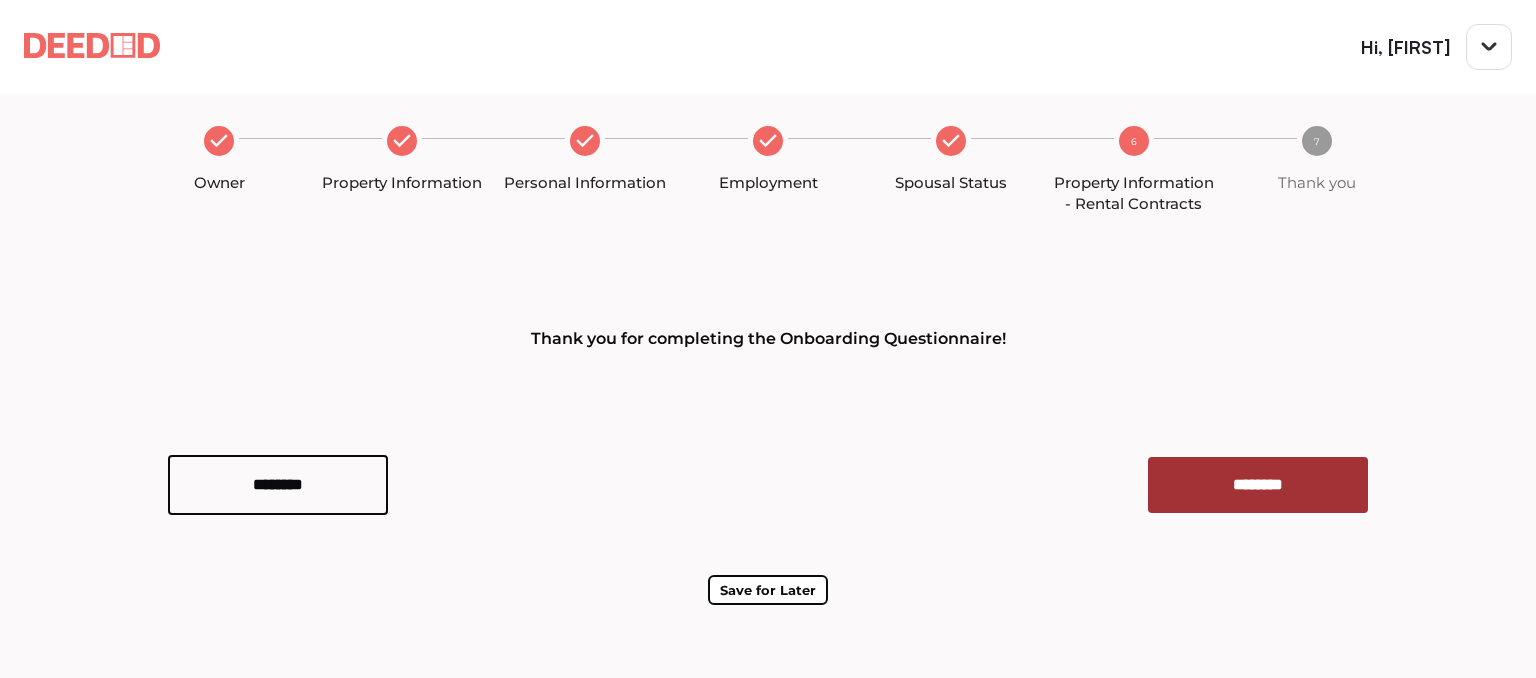 click on "********" at bounding box center (1258, 485) 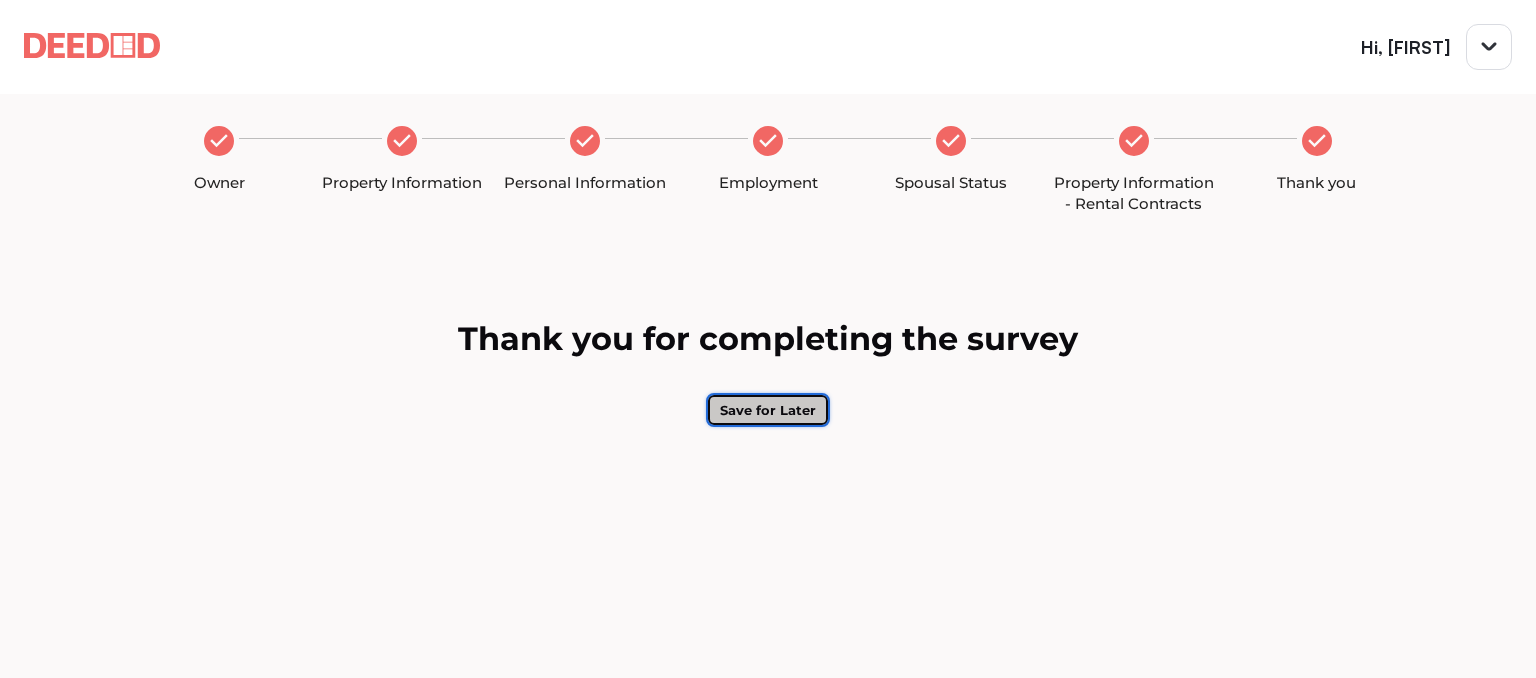 click on "Save for Later" at bounding box center (768, 410) 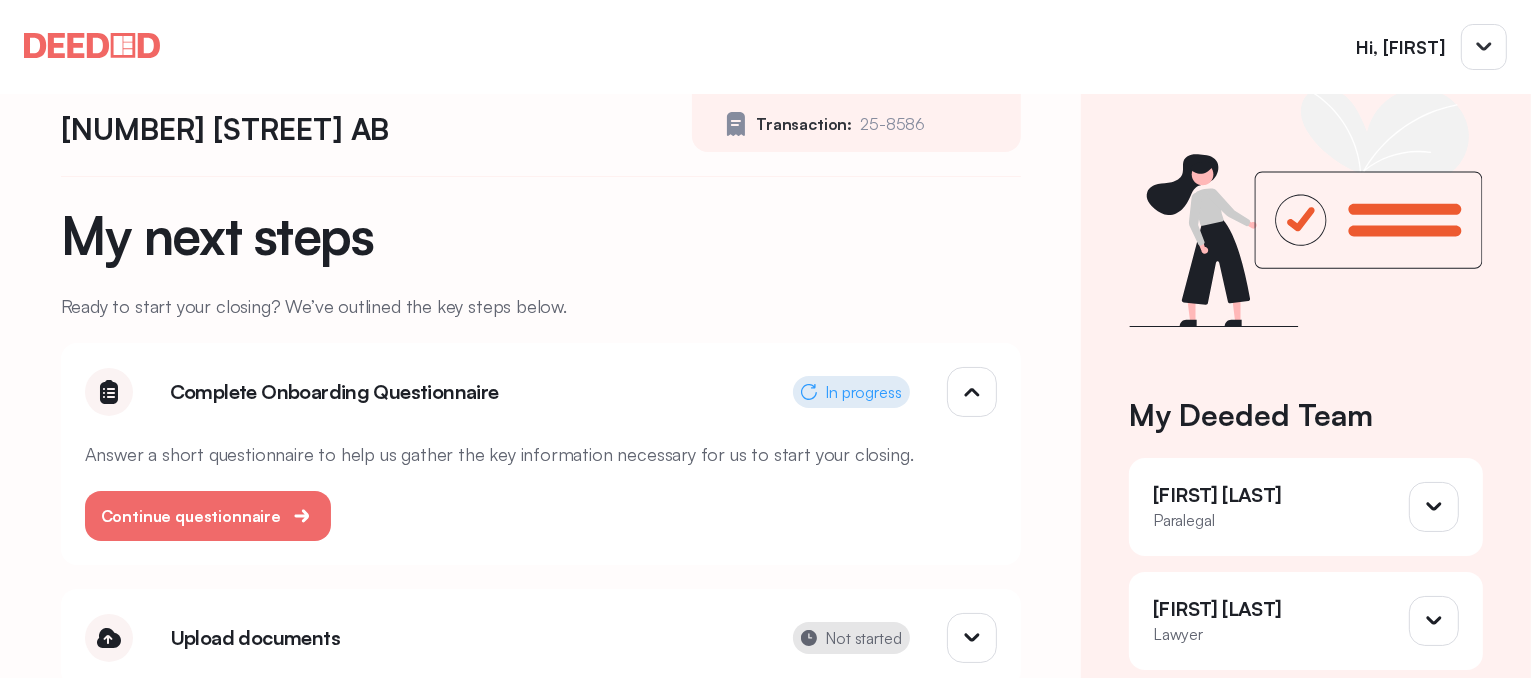 scroll, scrollTop: 100, scrollLeft: 0, axis: vertical 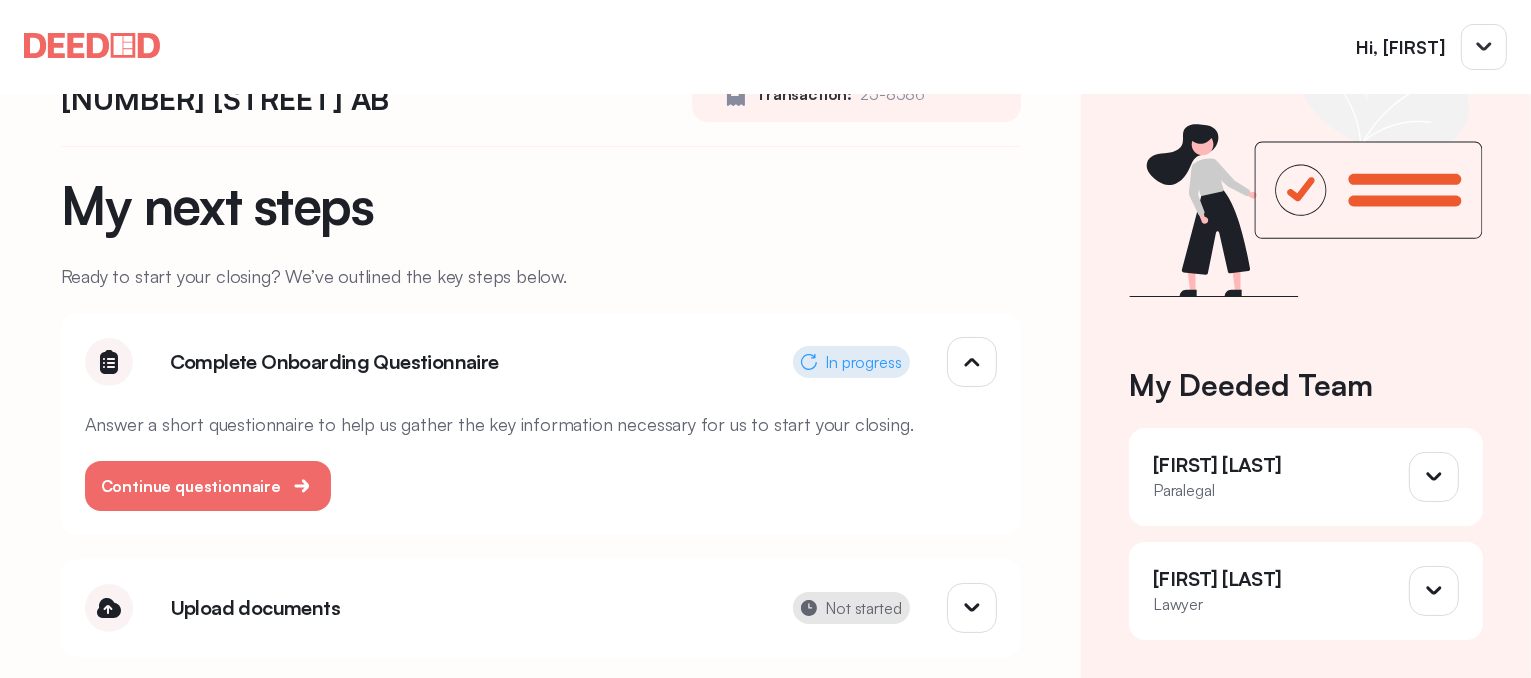 click on "In progress" at bounding box center [863, 362] 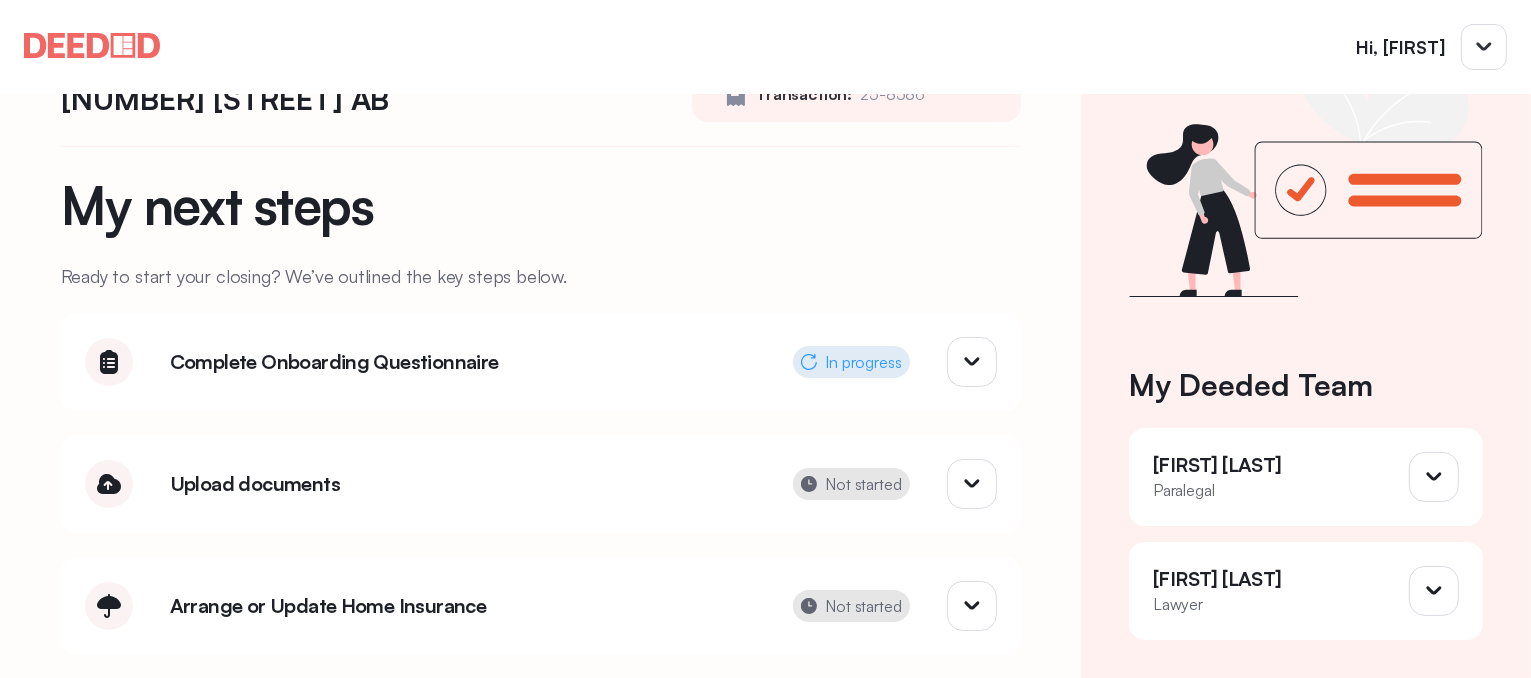 click on "Complete Onboarding Questionnaire" at bounding box center [463, 362] 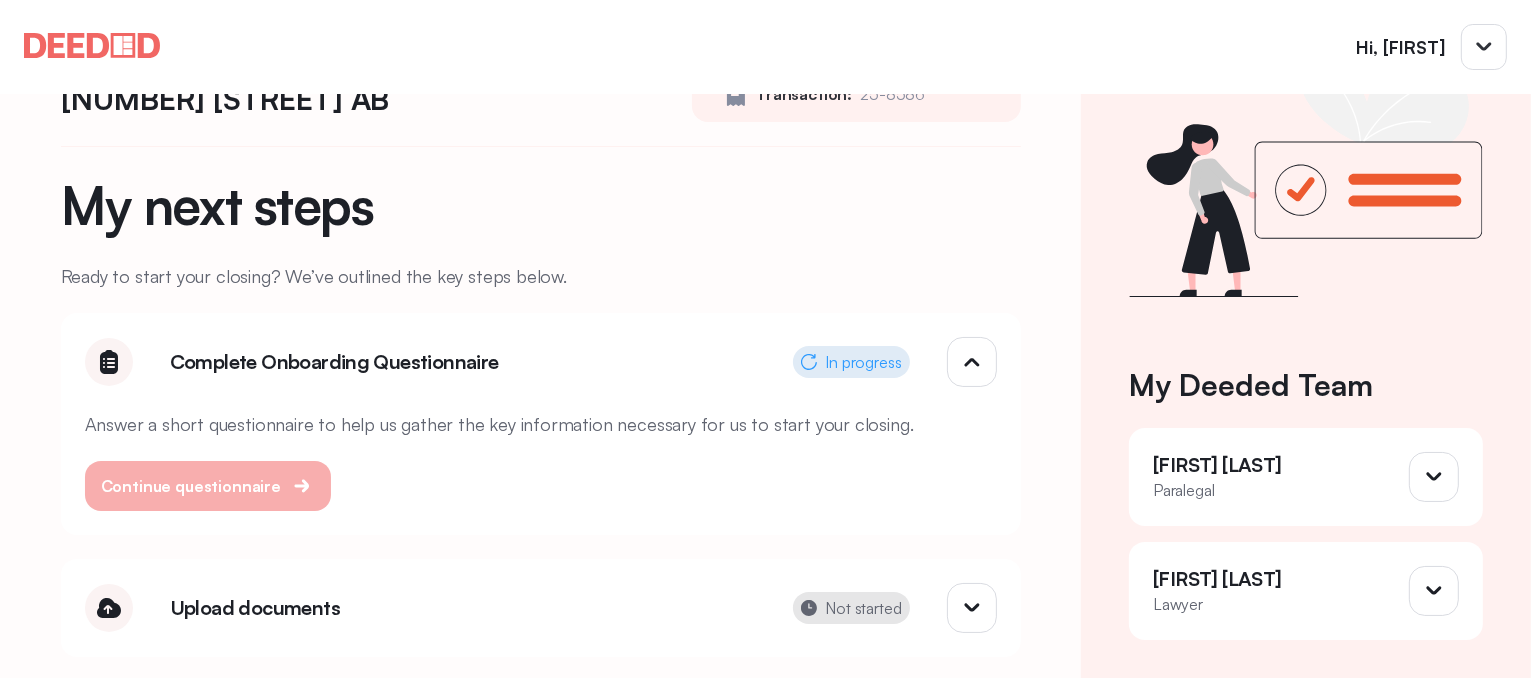 click on "Continue questionnaire" at bounding box center (191, 486) 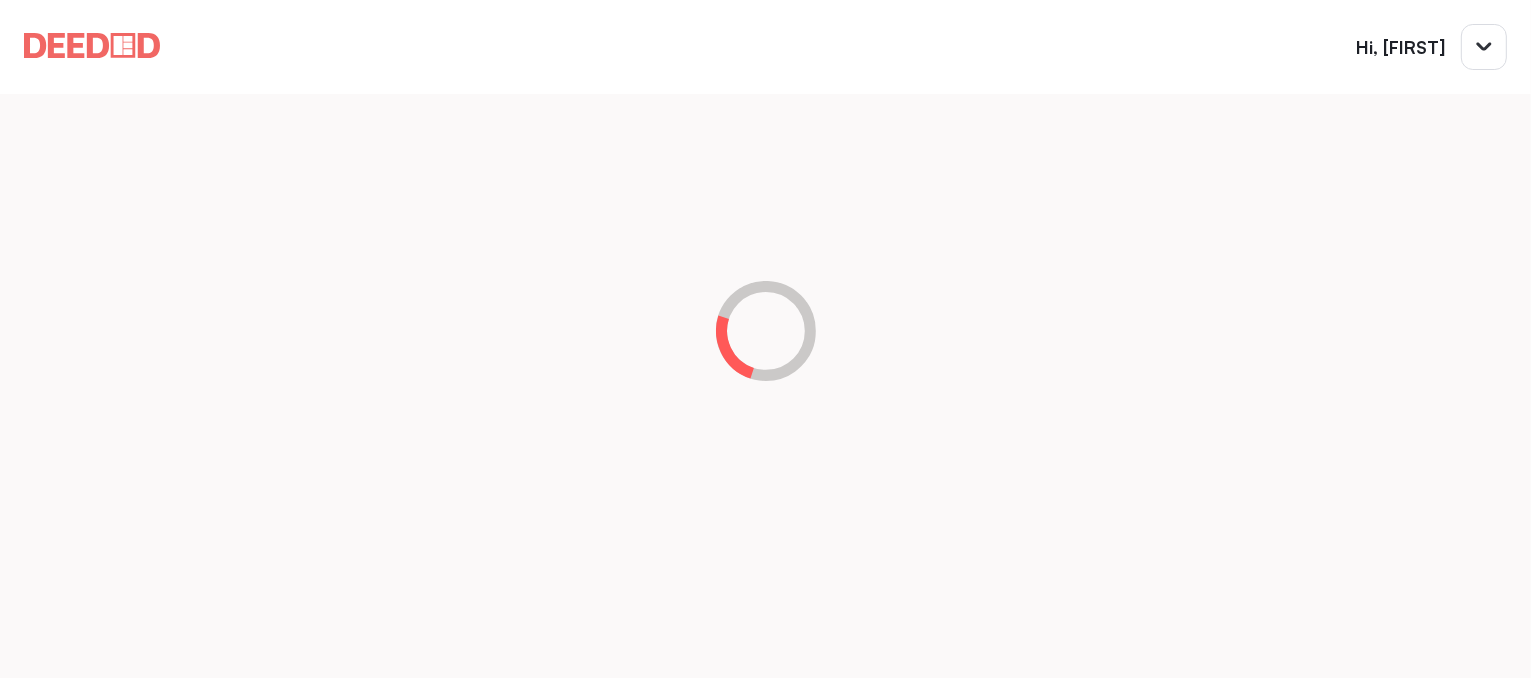 scroll, scrollTop: 0, scrollLeft: 0, axis: both 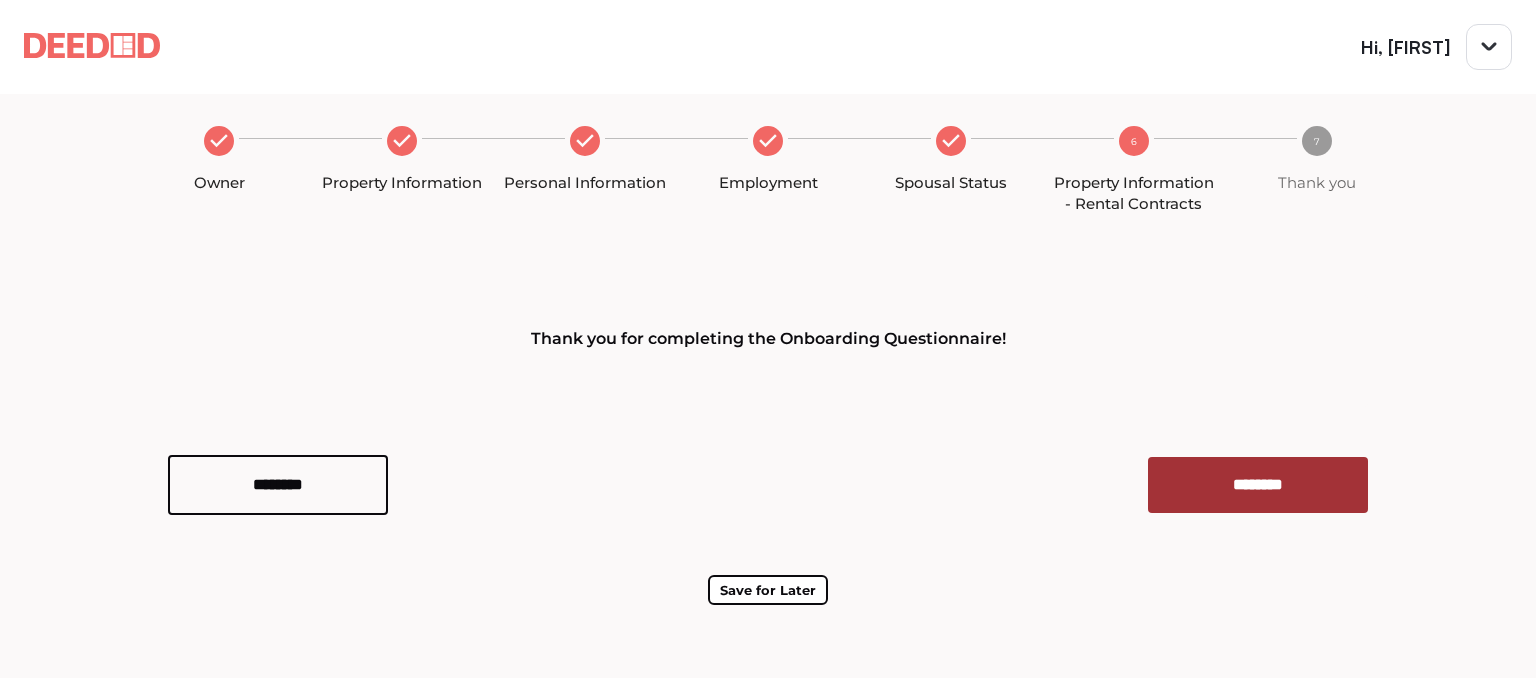 click on "********" at bounding box center (1258, 485) 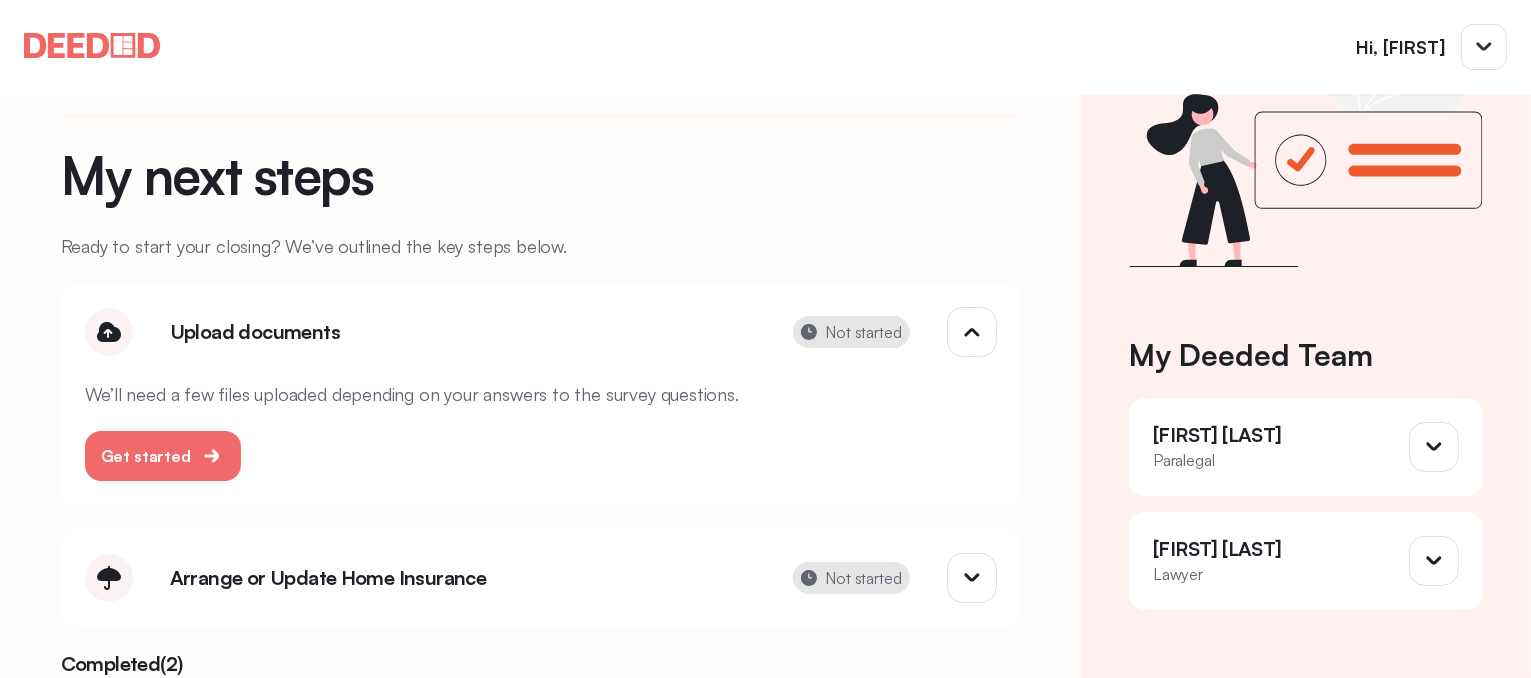 scroll, scrollTop: 95, scrollLeft: 0, axis: vertical 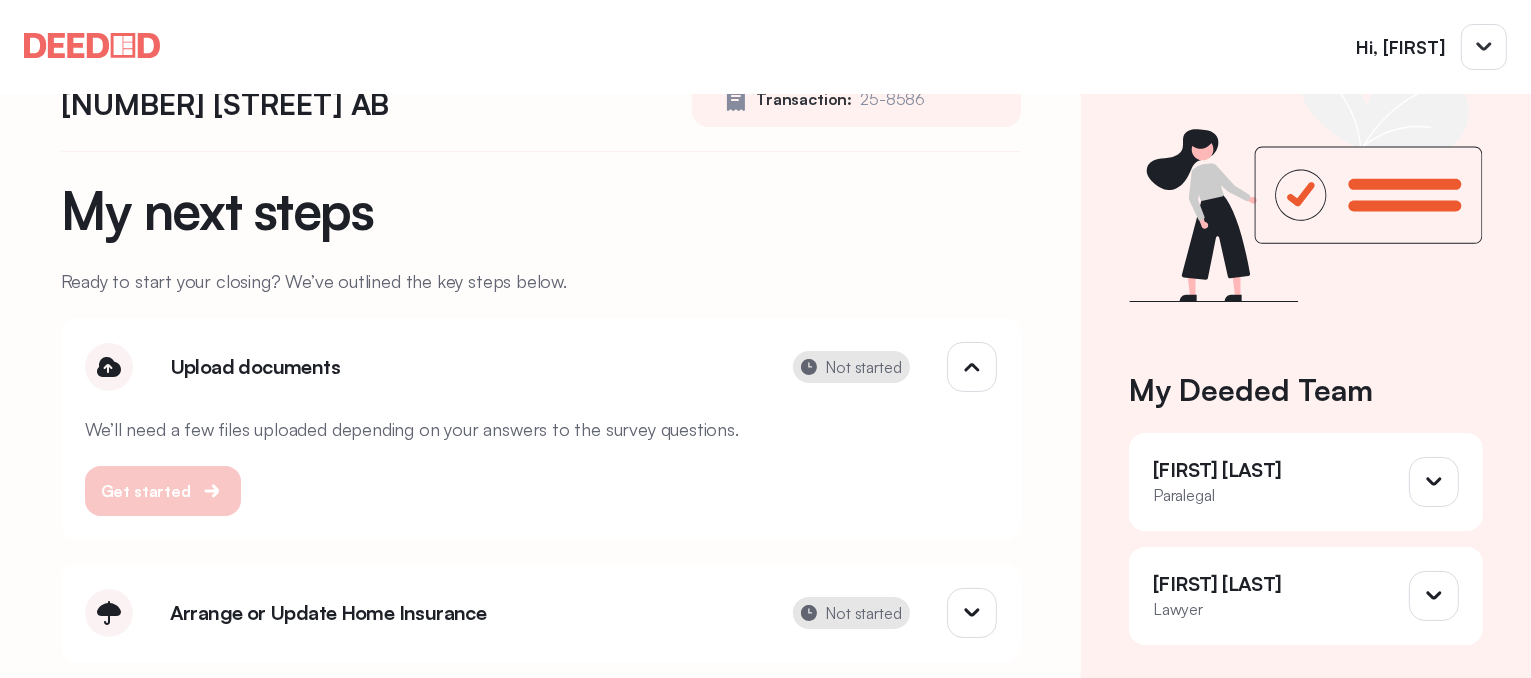 click on "Get started" at bounding box center [146, 491] 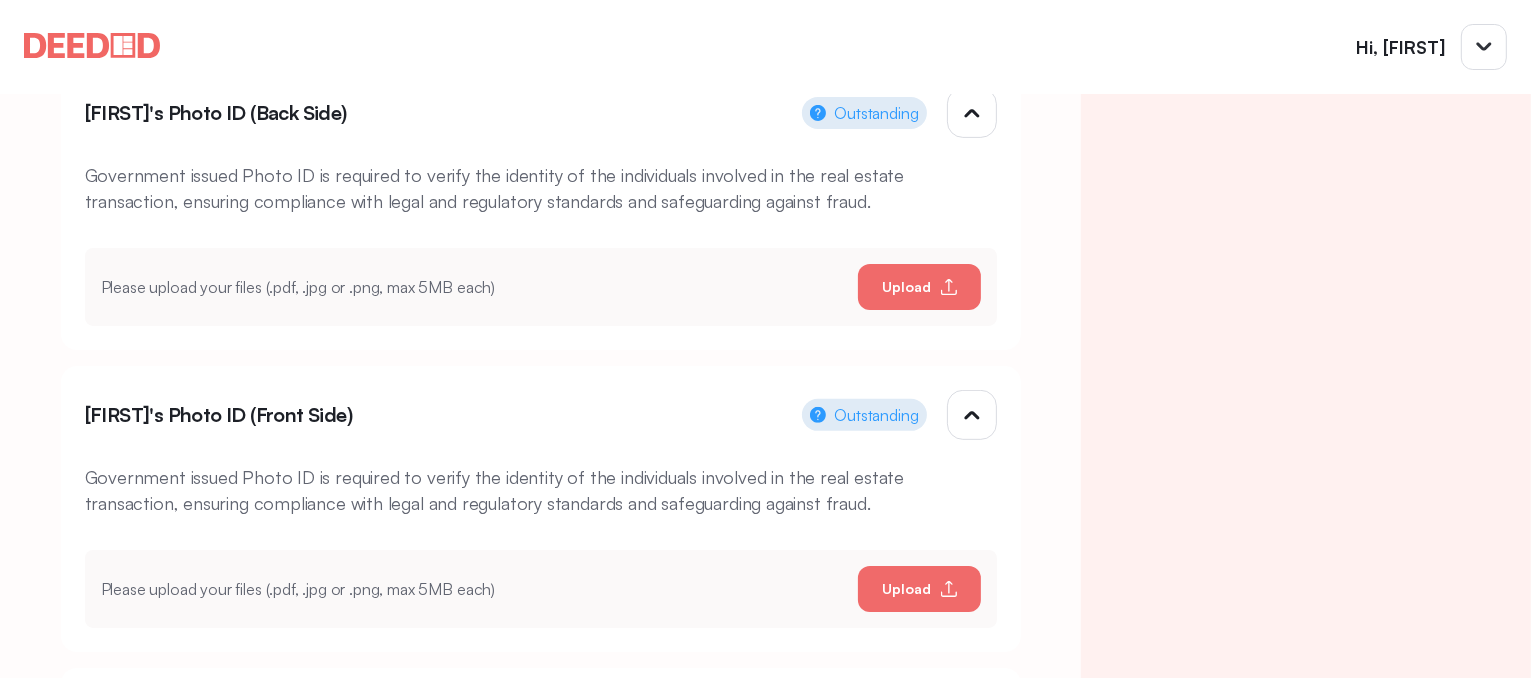 scroll, scrollTop: 163, scrollLeft: 0, axis: vertical 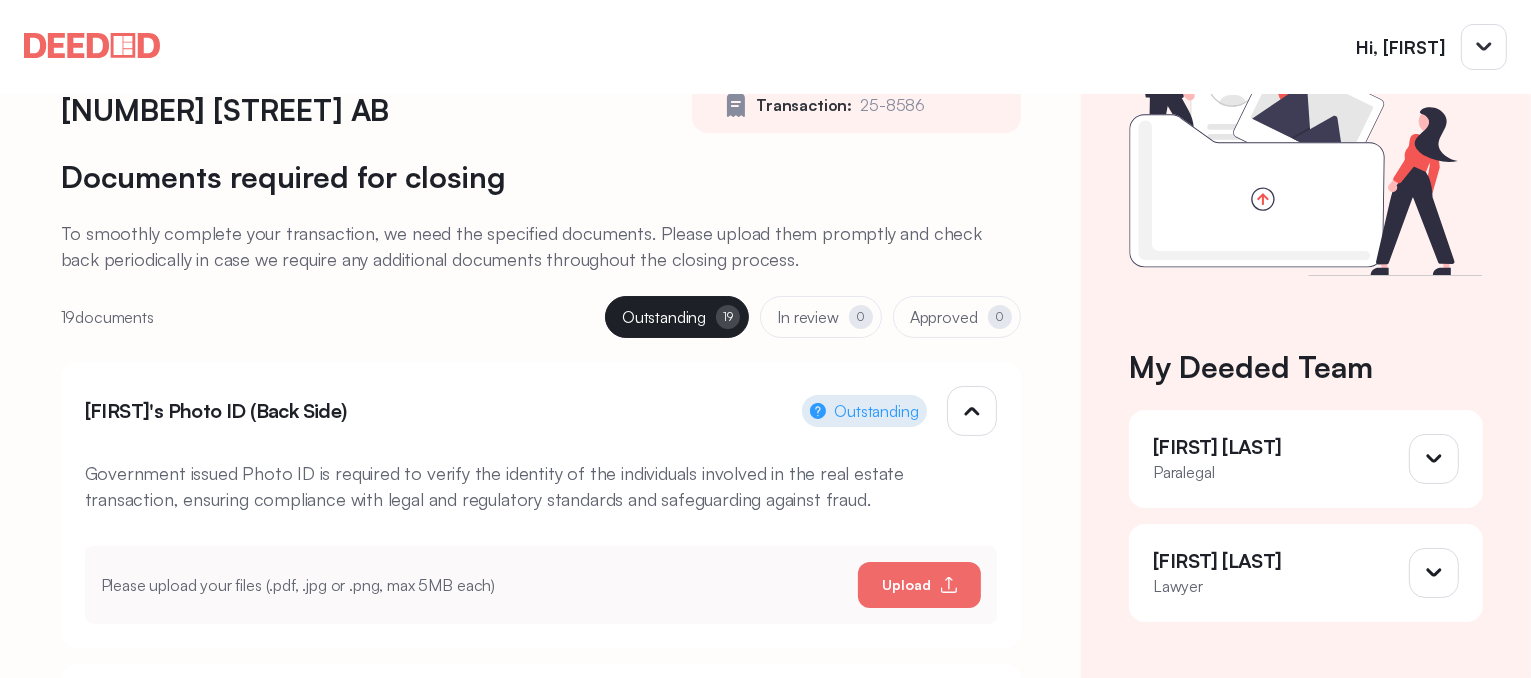 click on "Outstanding" at bounding box center [876, 411] 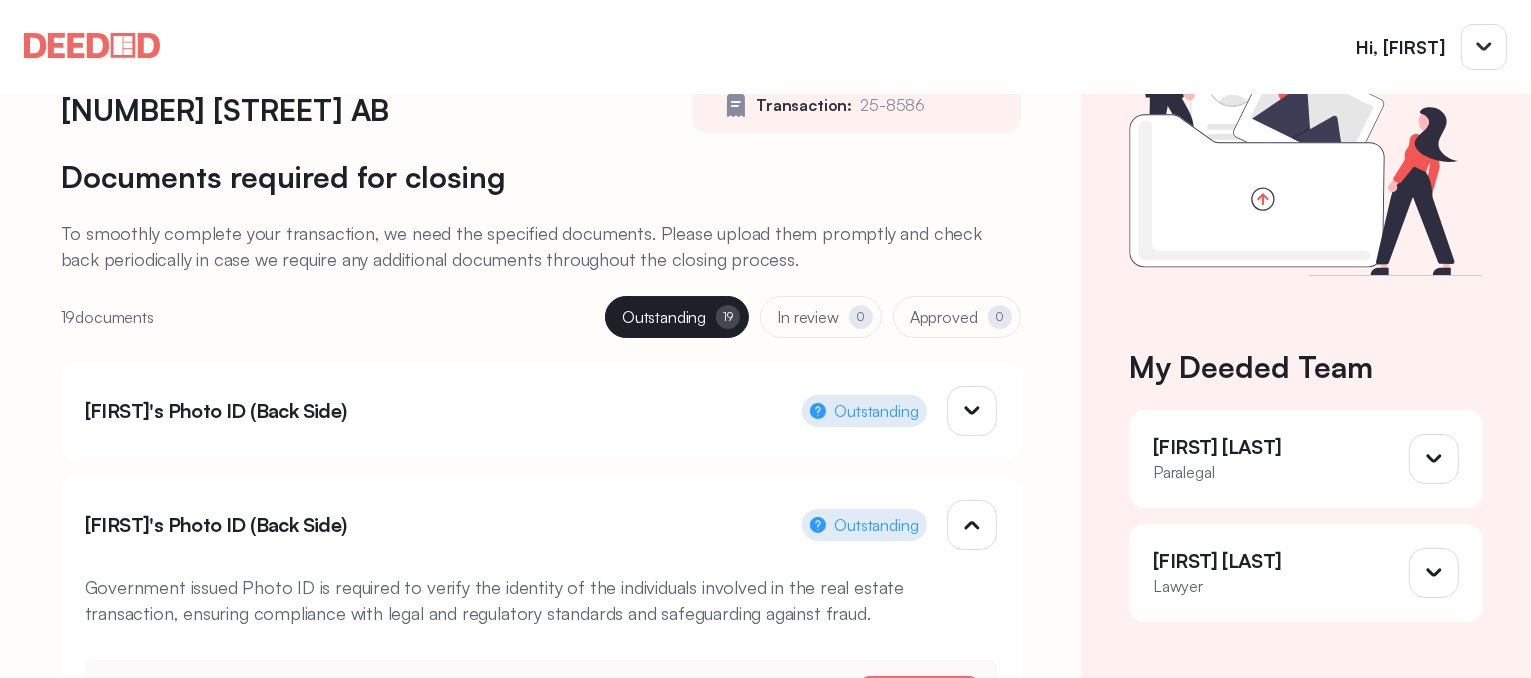 click on "Outstanding" at bounding box center (876, 525) 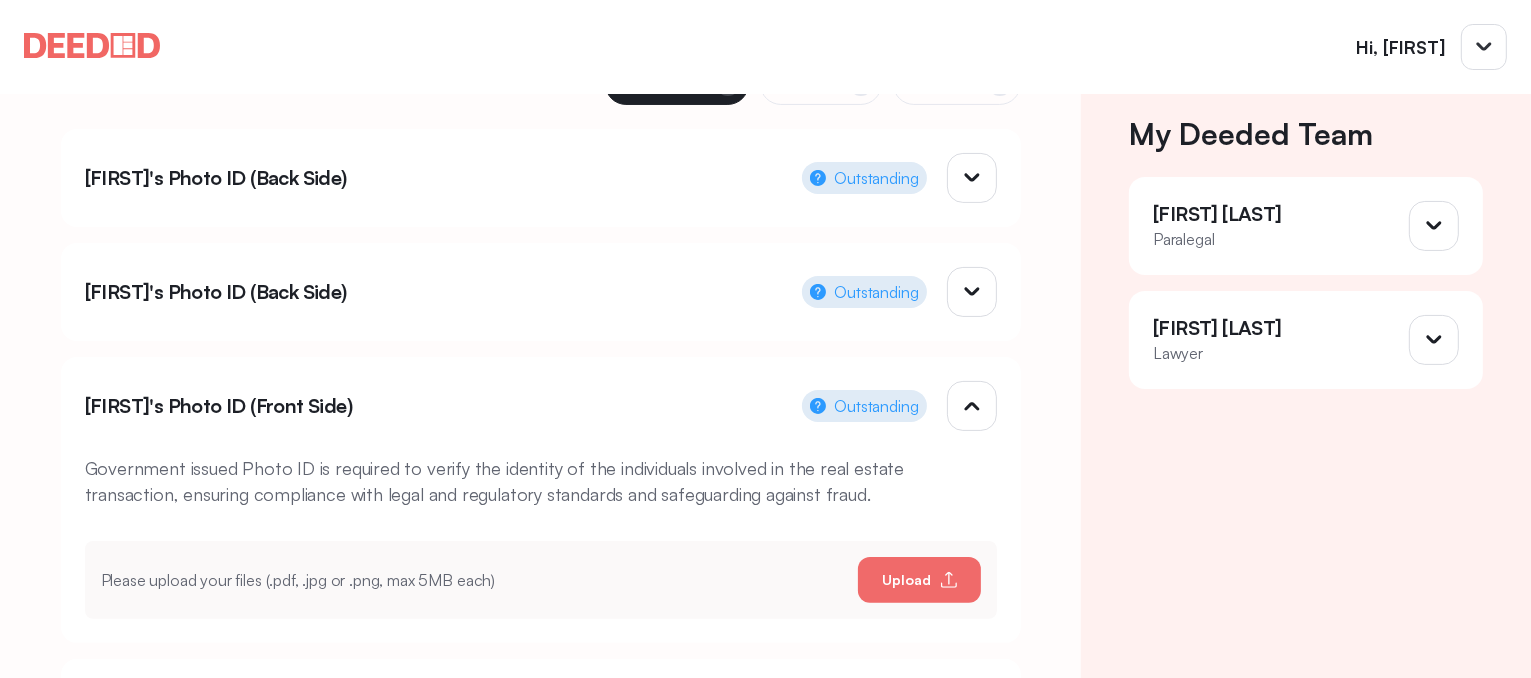 scroll, scrollTop: 400, scrollLeft: 0, axis: vertical 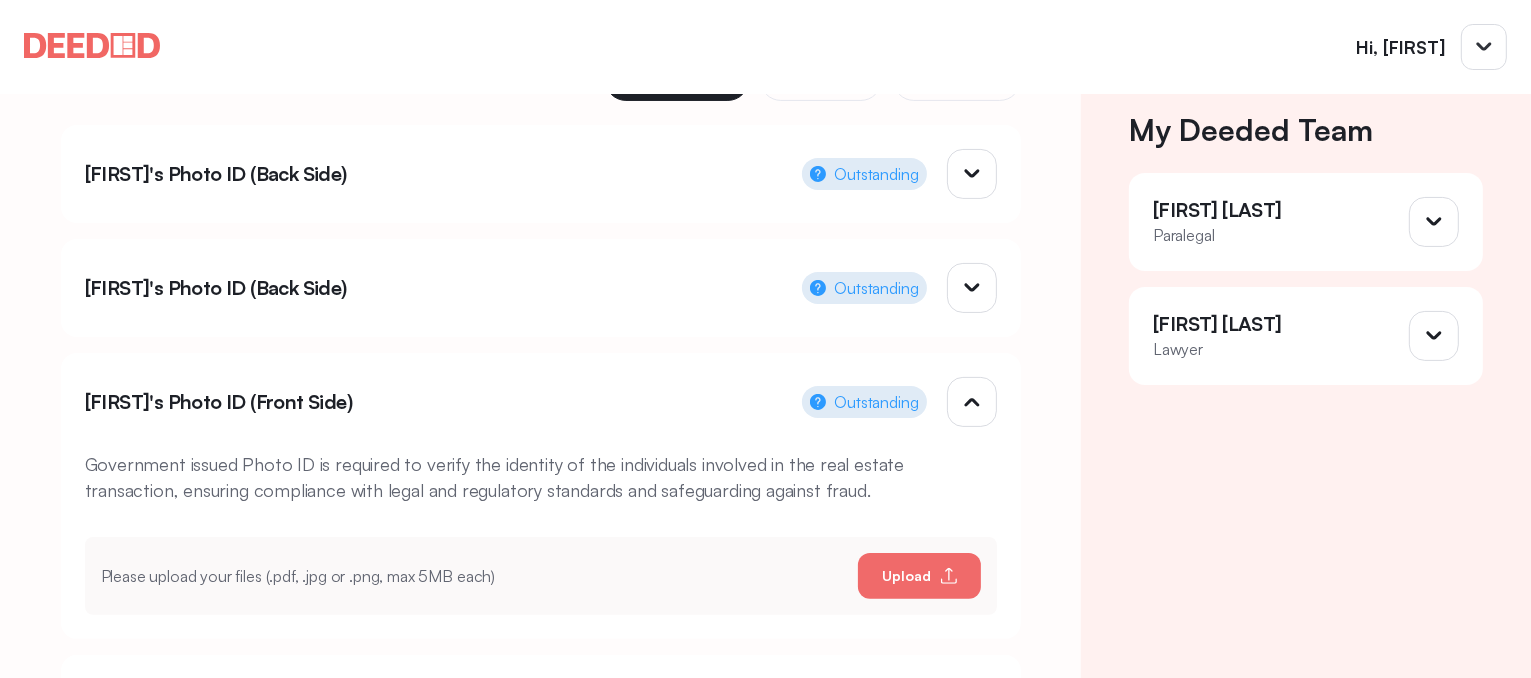 click on "[FIRST] will be your paralegal and main point of contact for your transaction. They are available to address your inquiries pertaining to your transaction, guide you along the way, and provide information. [EMAIL] ([PHONE]) [ADDRESS]" at bounding box center [1306, 222] 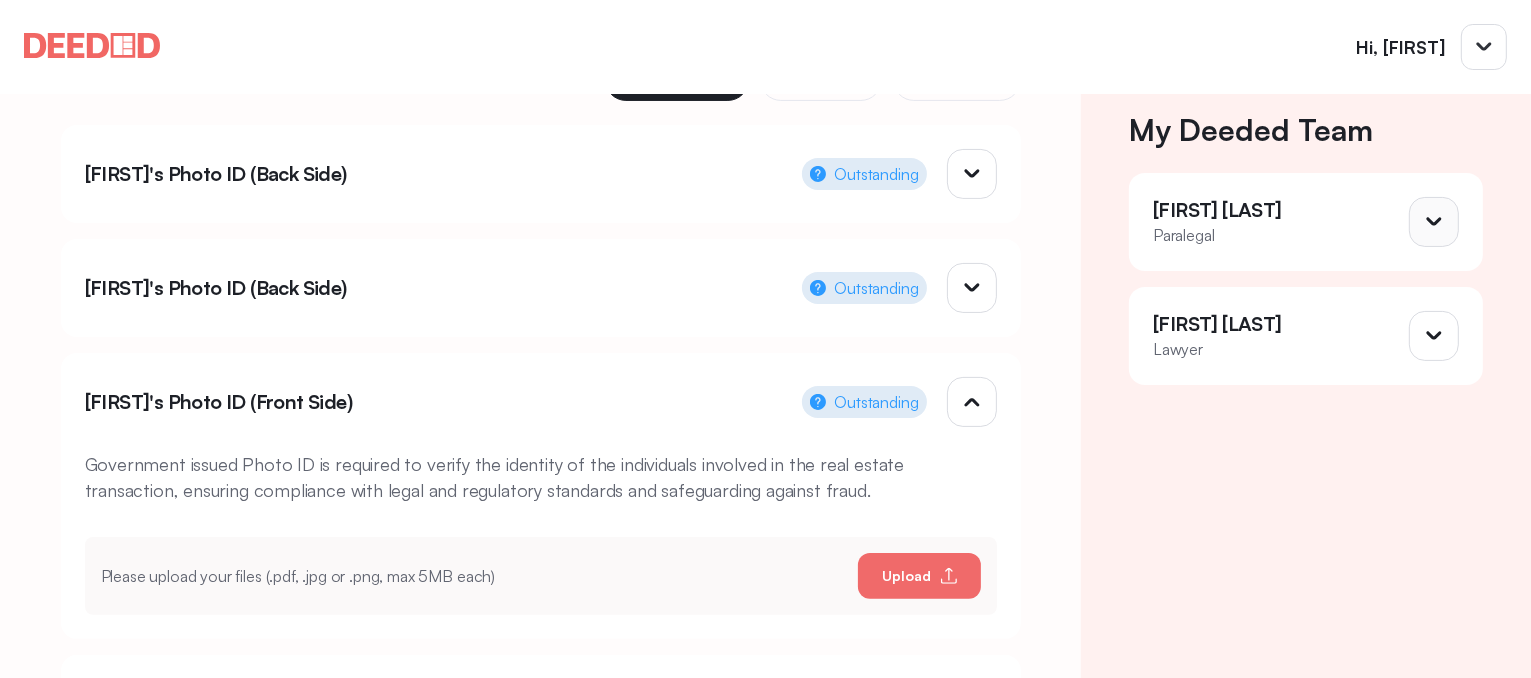 click at bounding box center [1434, 222] 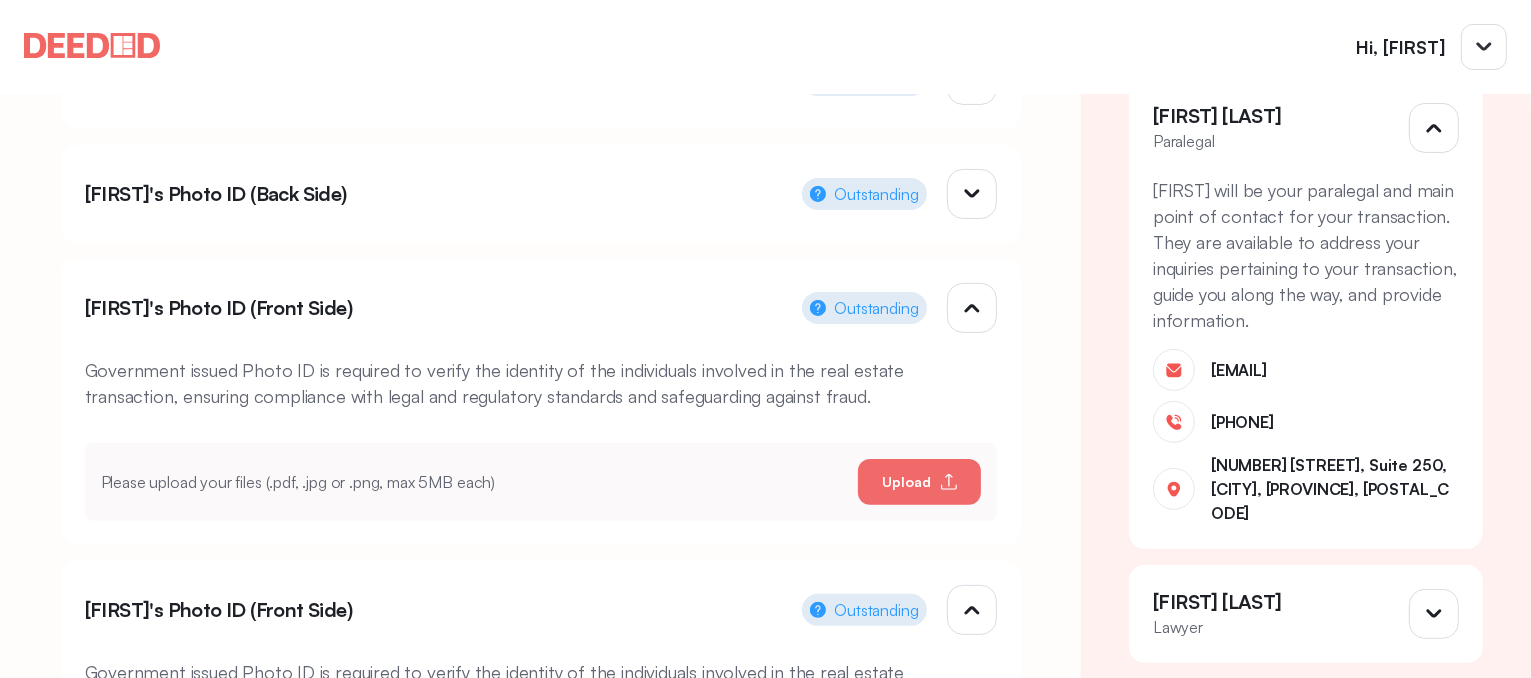 scroll, scrollTop: 600, scrollLeft: 0, axis: vertical 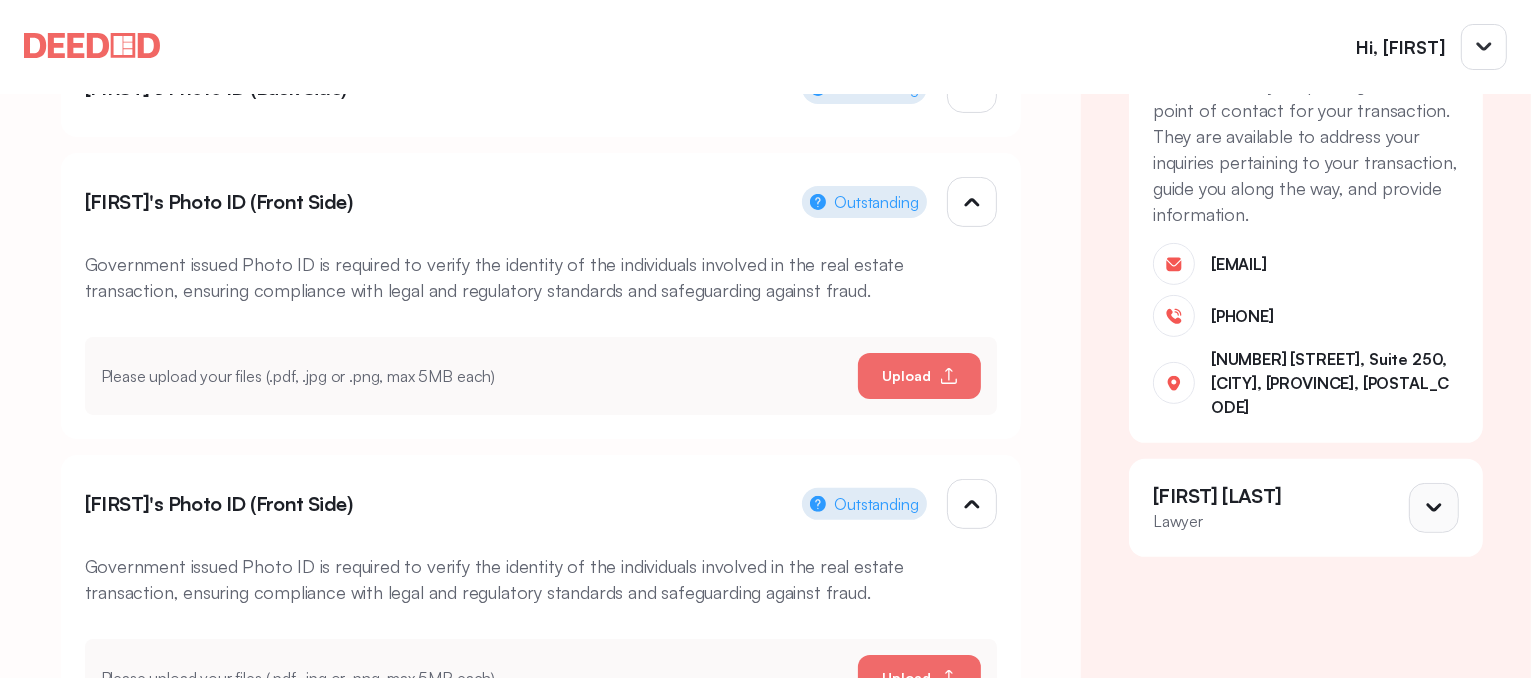 click at bounding box center (1434, 22) 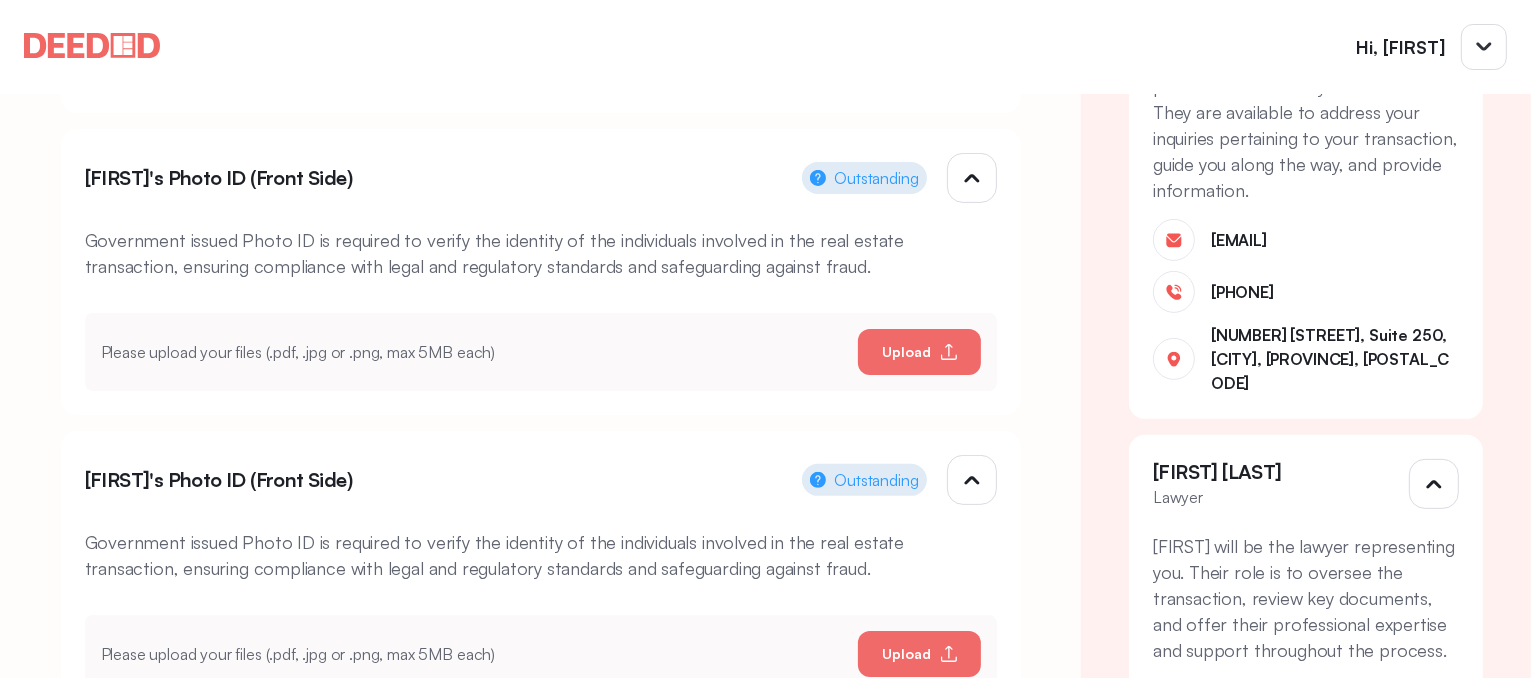 scroll, scrollTop: 600, scrollLeft: 0, axis: vertical 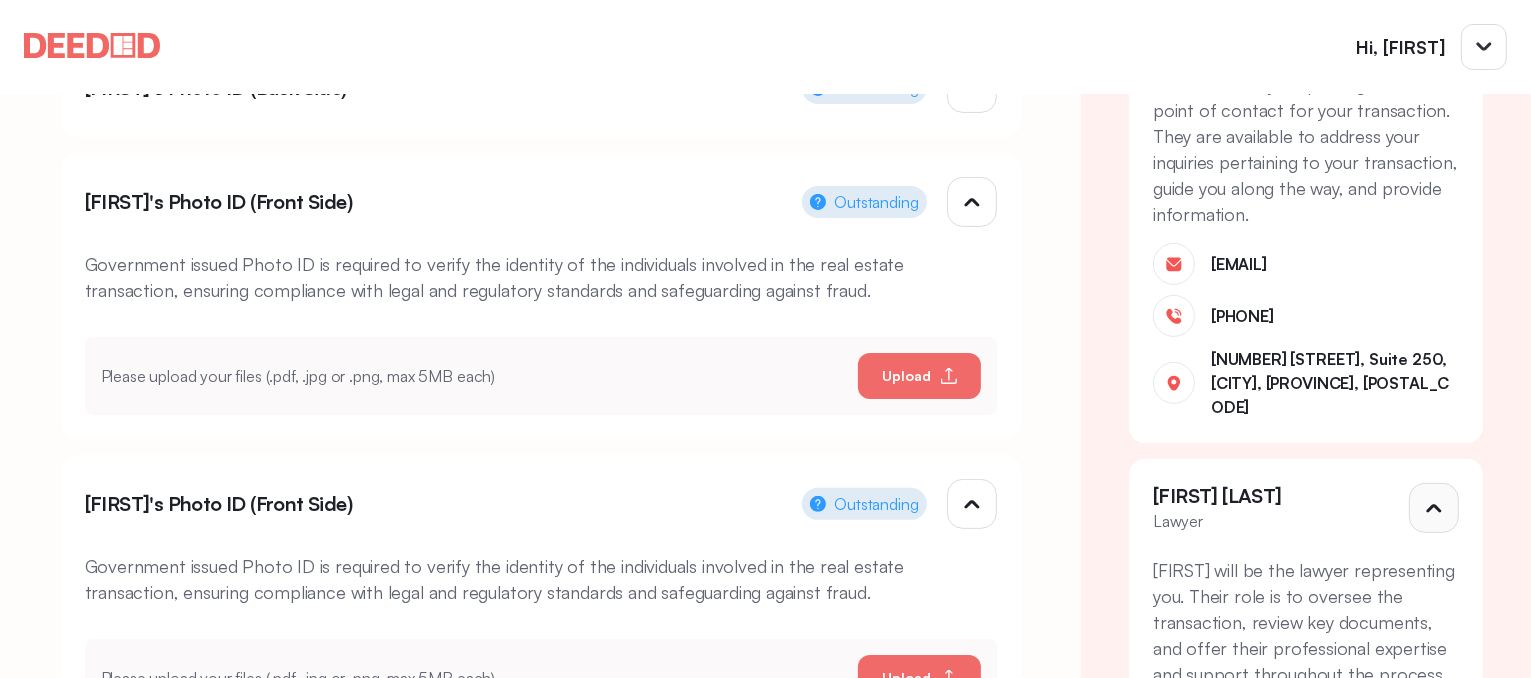 click at bounding box center [1434, 22] 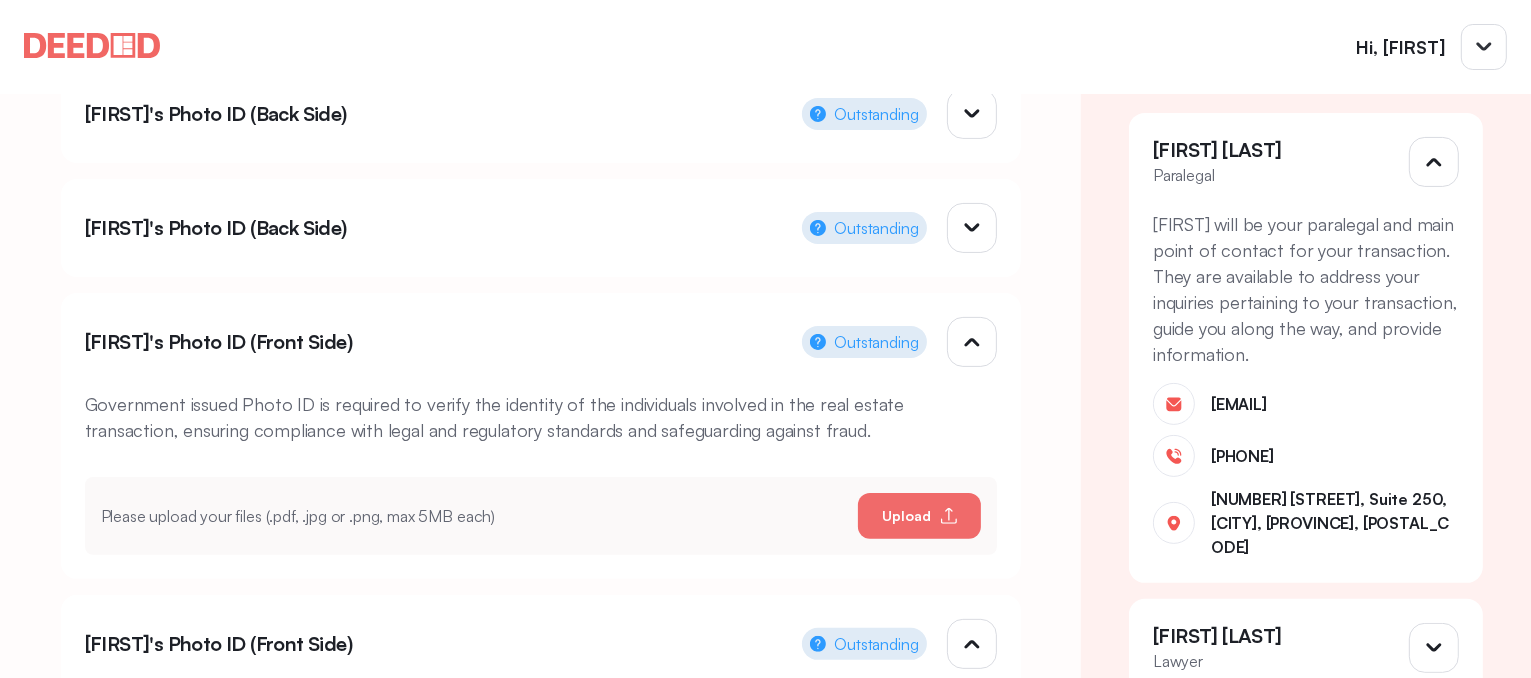 scroll, scrollTop: 300, scrollLeft: 0, axis: vertical 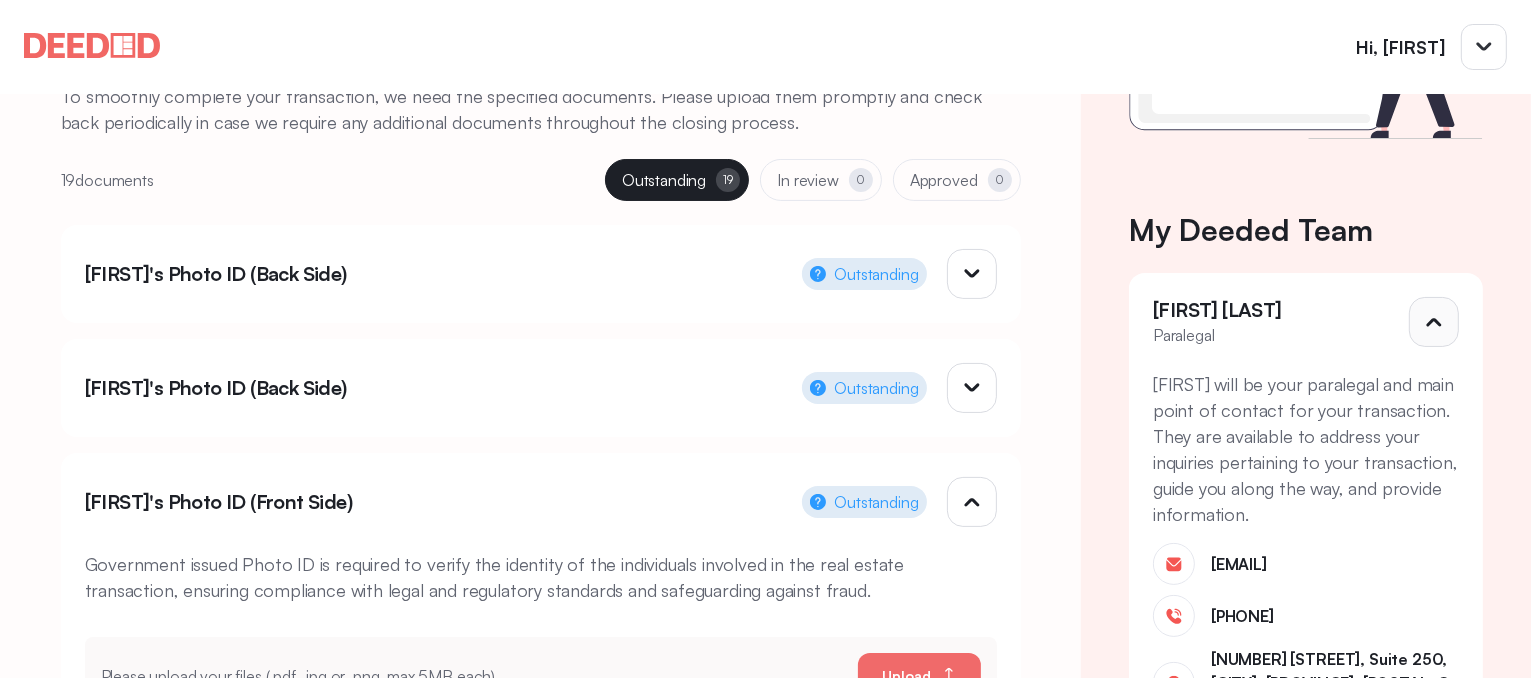 click at bounding box center (1434, 322) 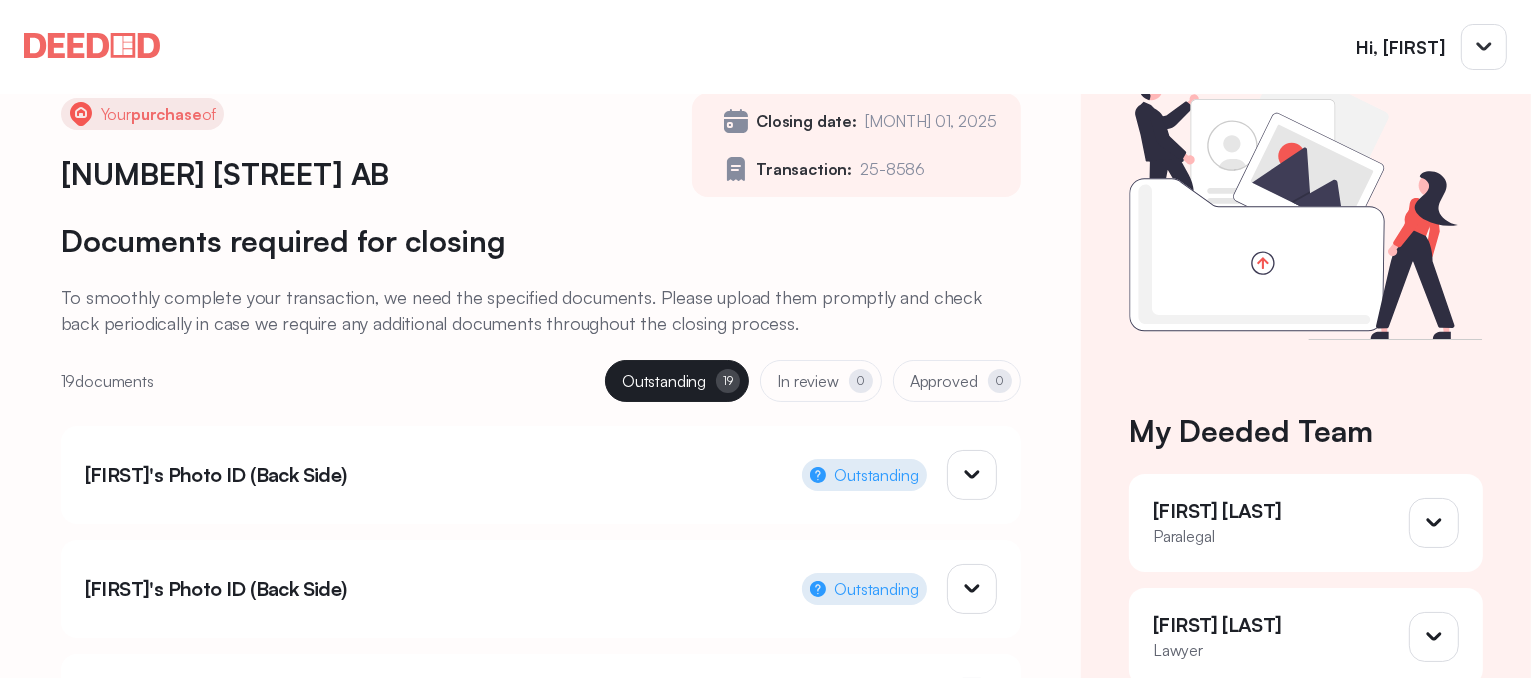 scroll, scrollTop: 0, scrollLeft: 0, axis: both 